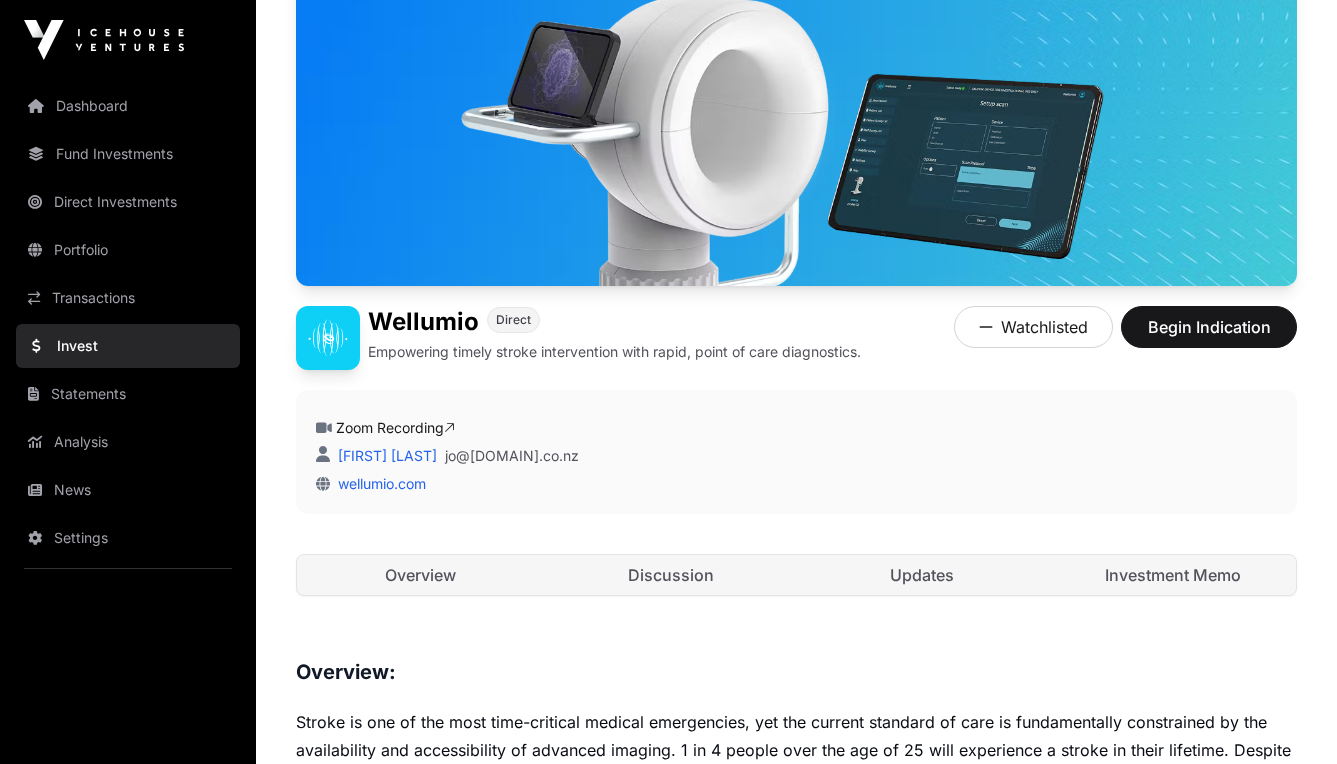 scroll, scrollTop: 134, scrollLeft: 0, axis: vertical 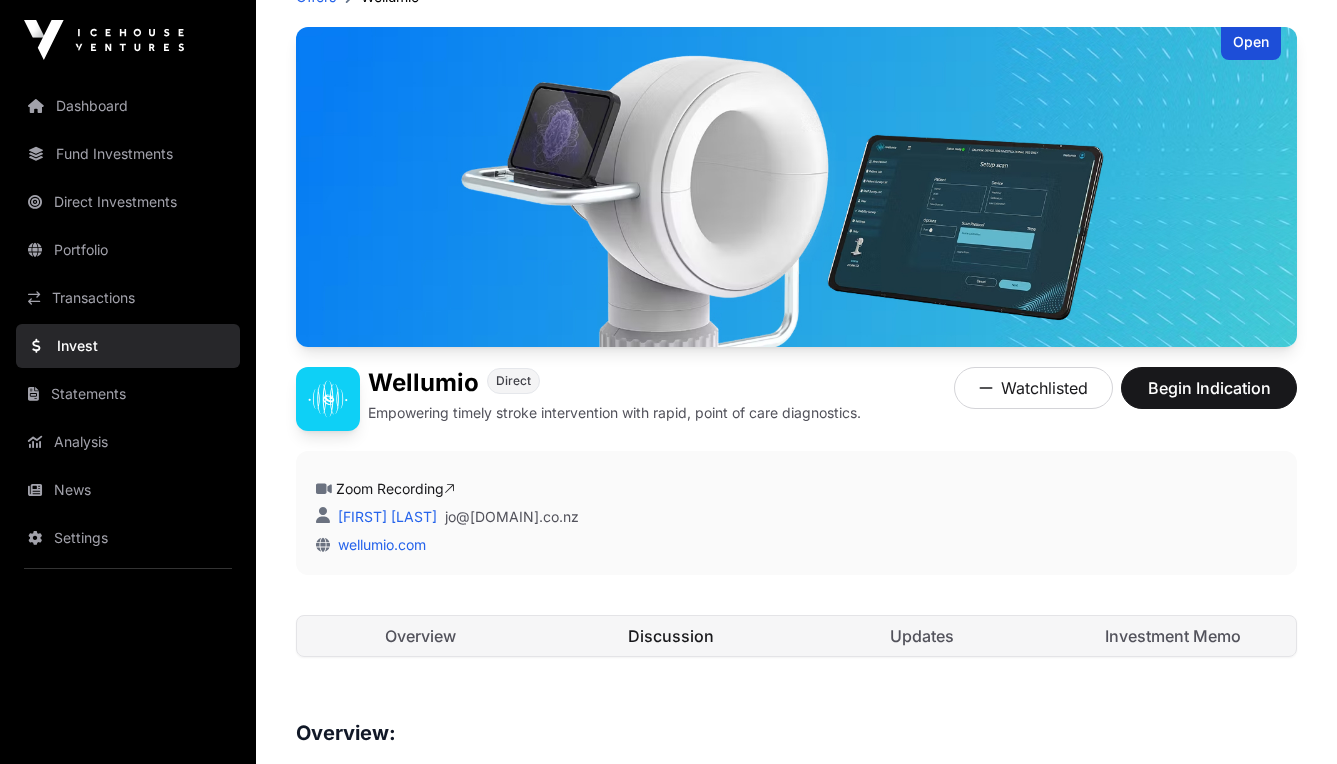 click on "Discussion" 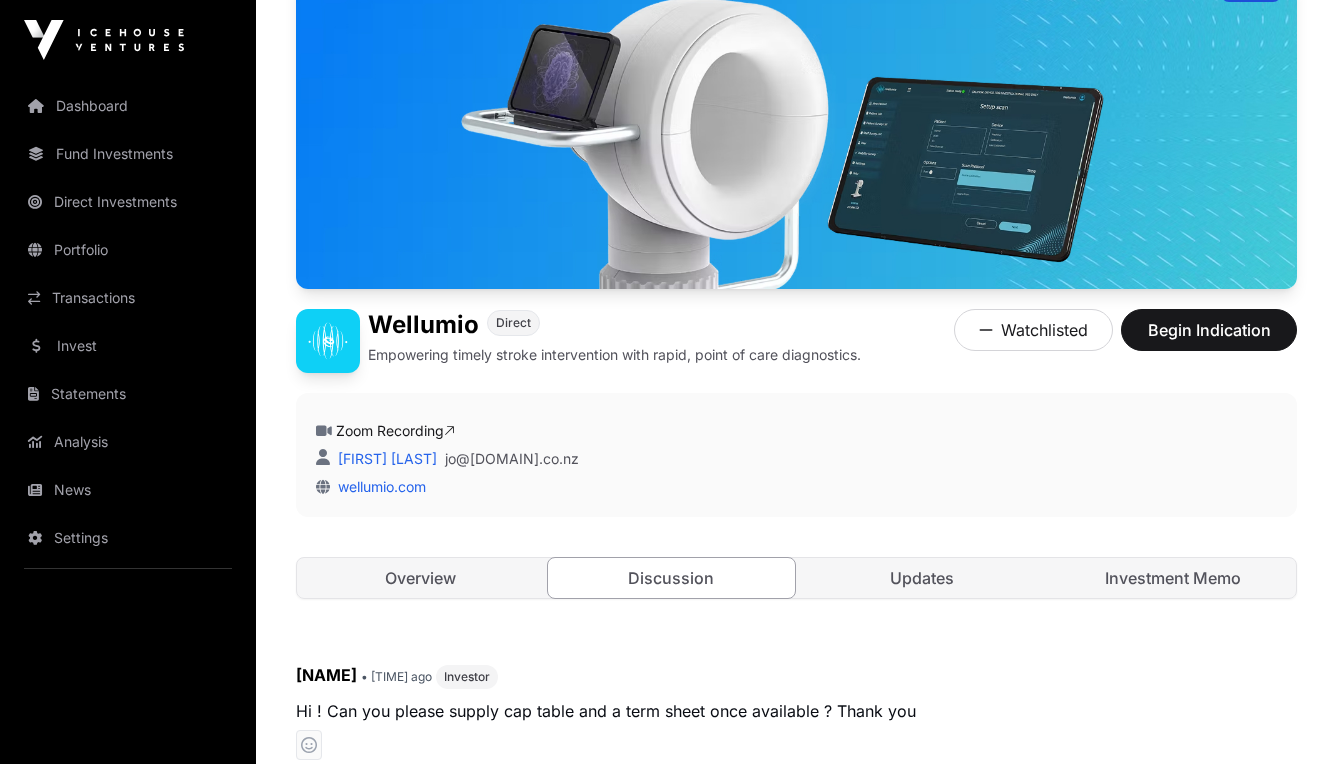 scroll, scrollTop: 397, scrollLeft: 0, axis: vertical 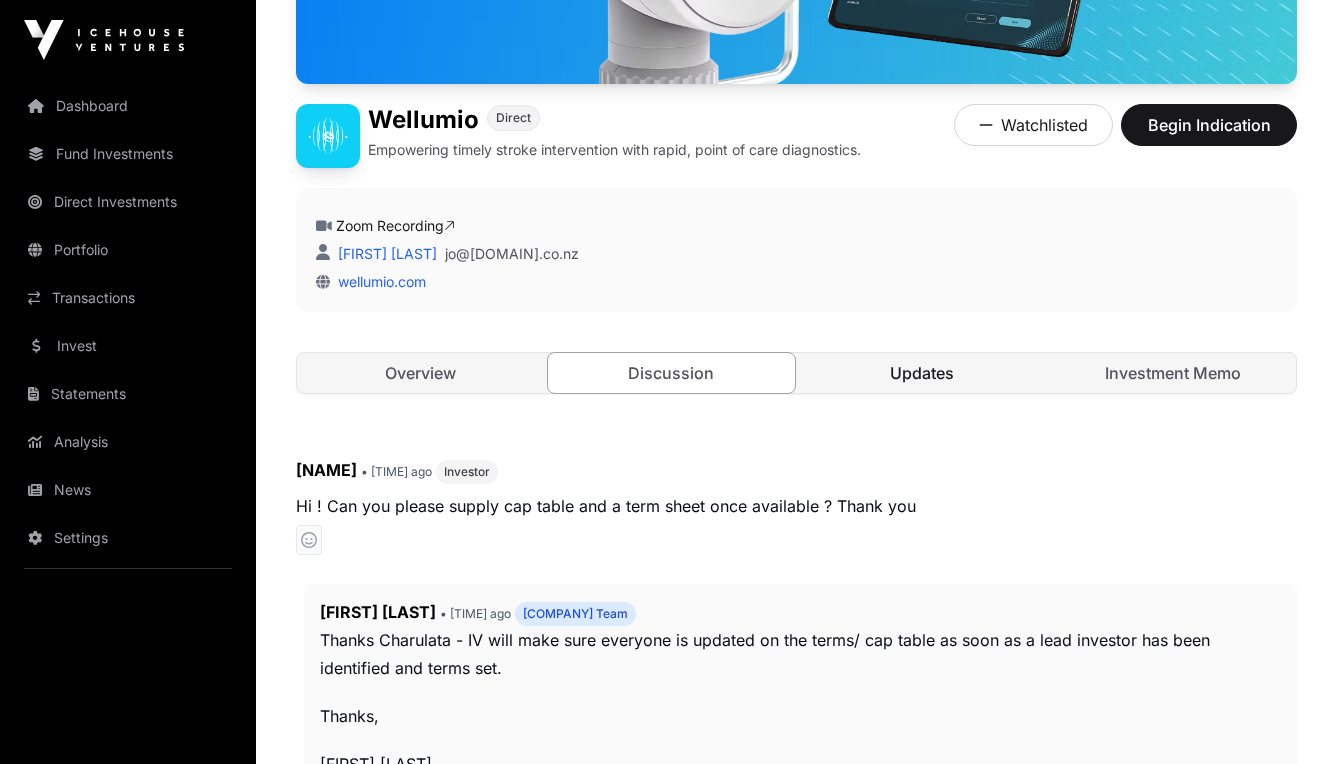 click on "Updates" 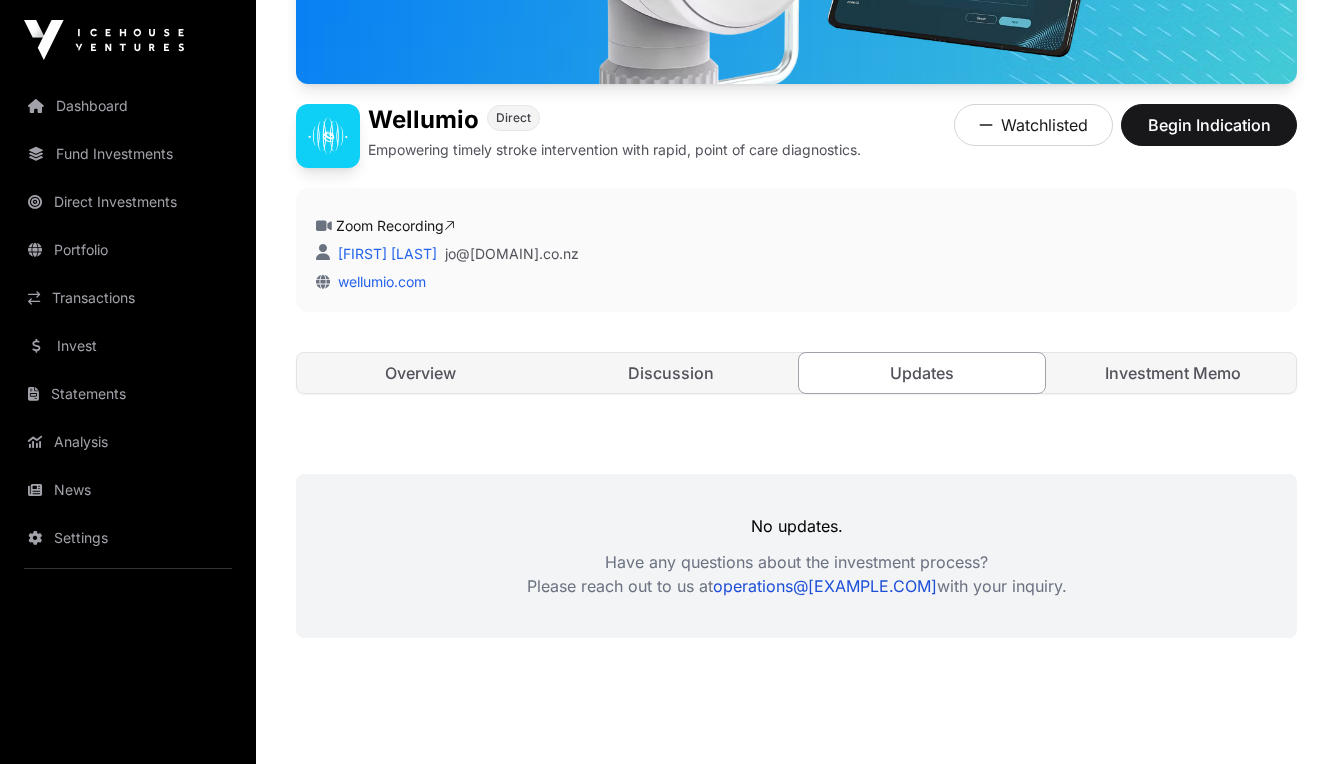 scroll, scrollTop: 452, scrollLeft: 0, axis: vertical 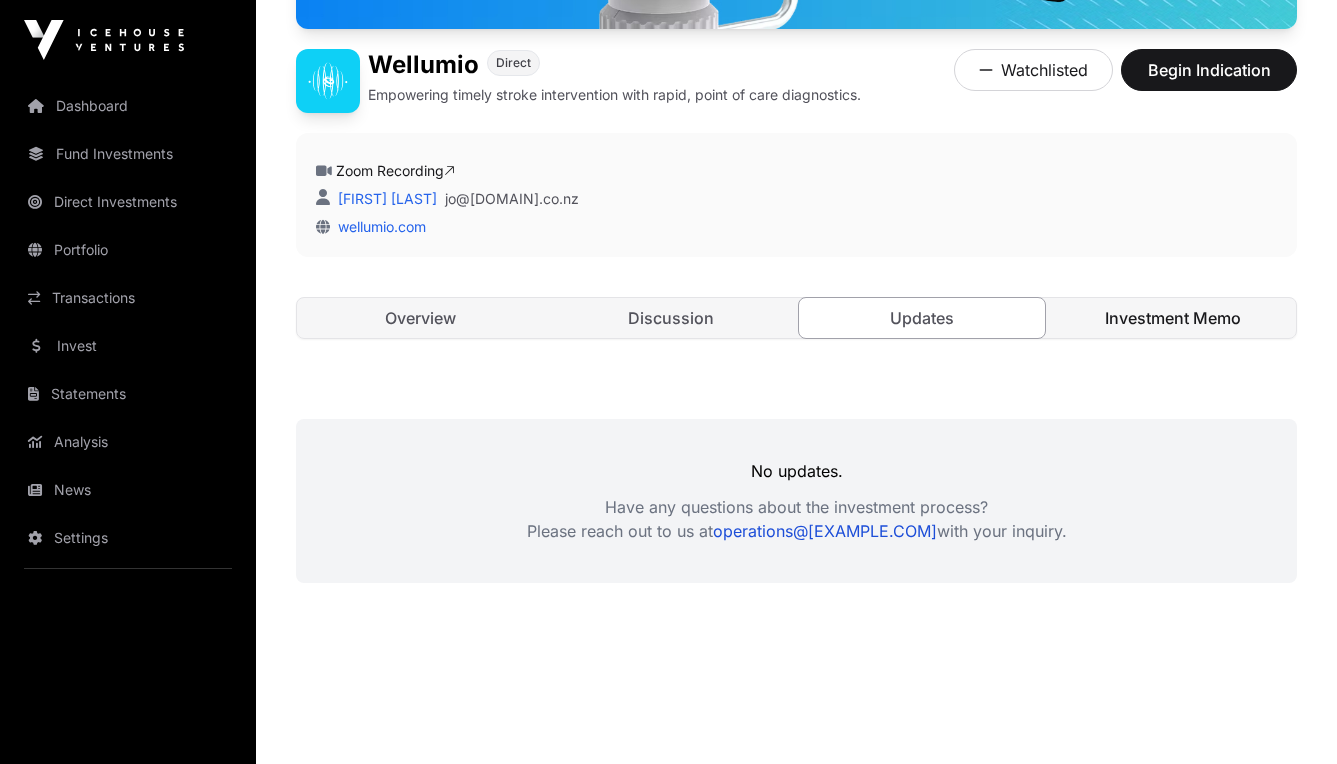 click on "Investment Memo" 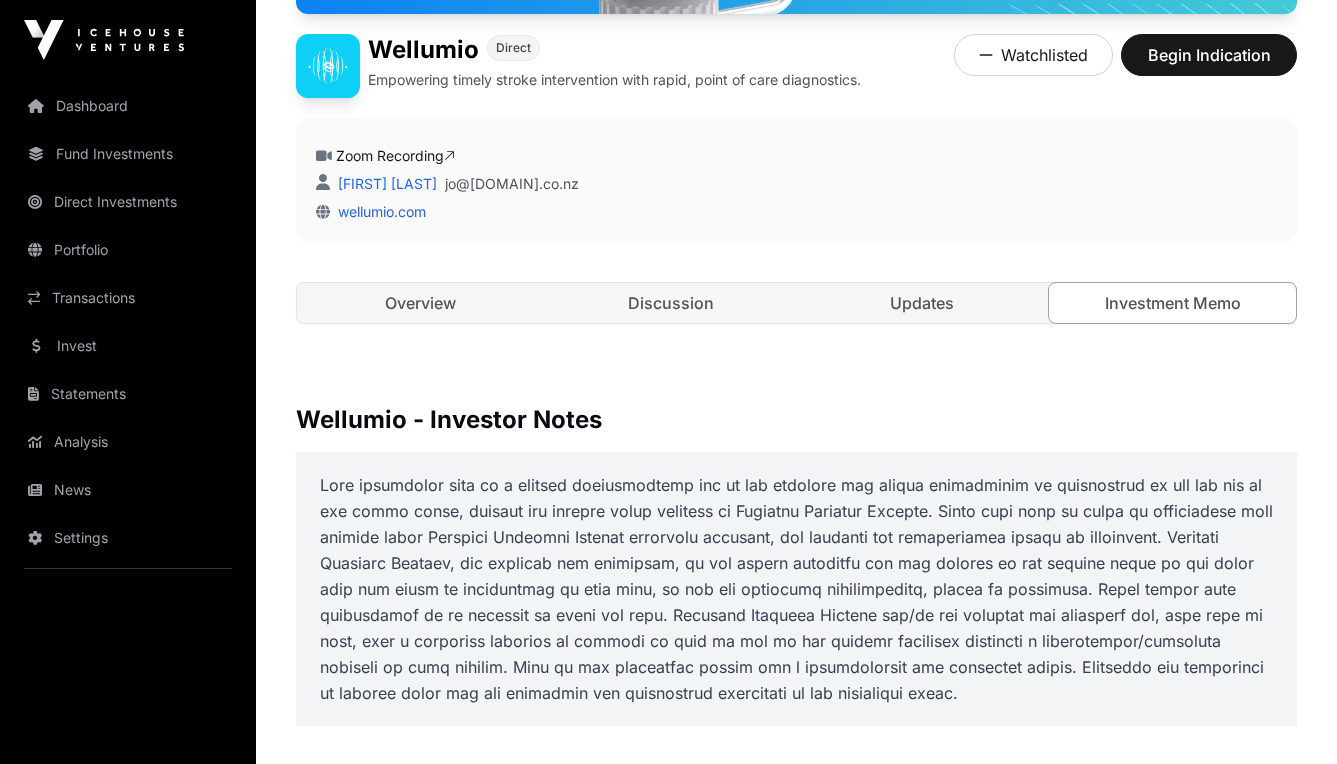 scroll, scrollTop: 369, scrollLeft: 0, axis: vertical 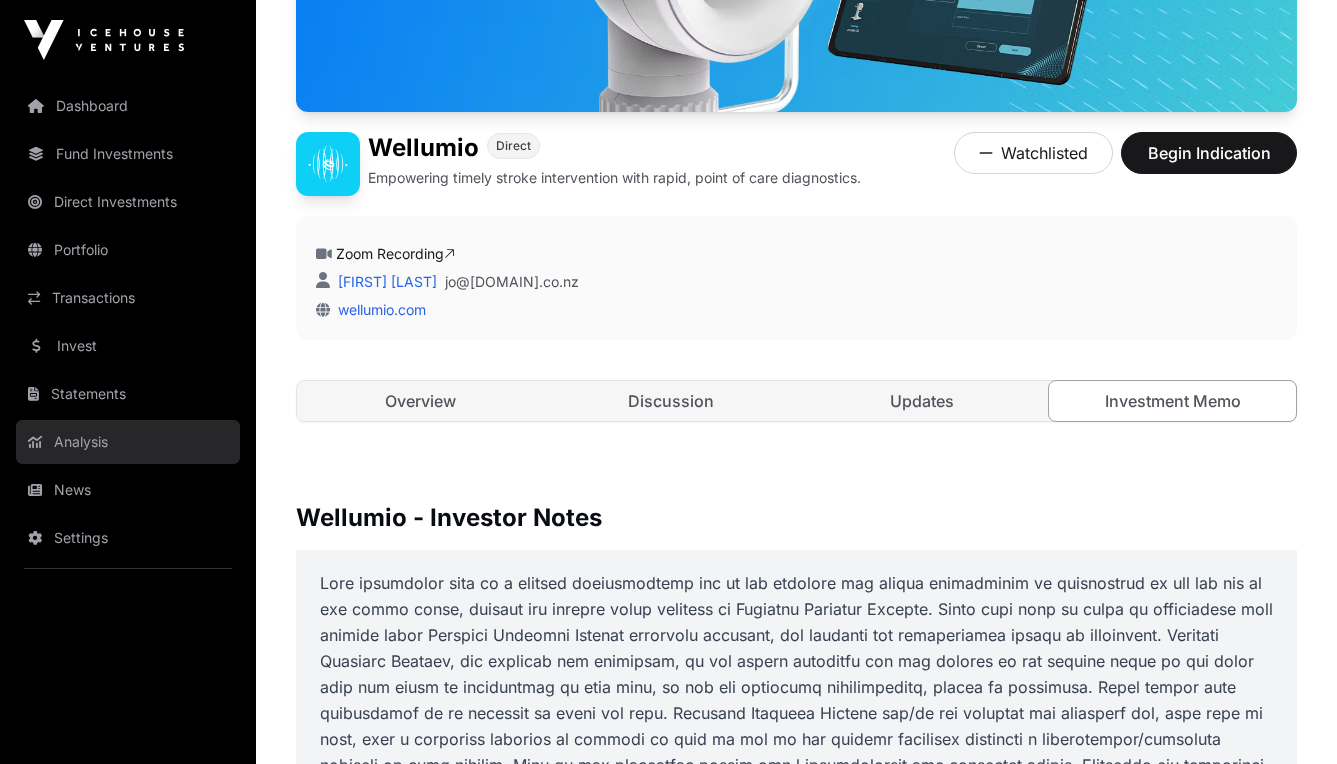 click on "Analysis" 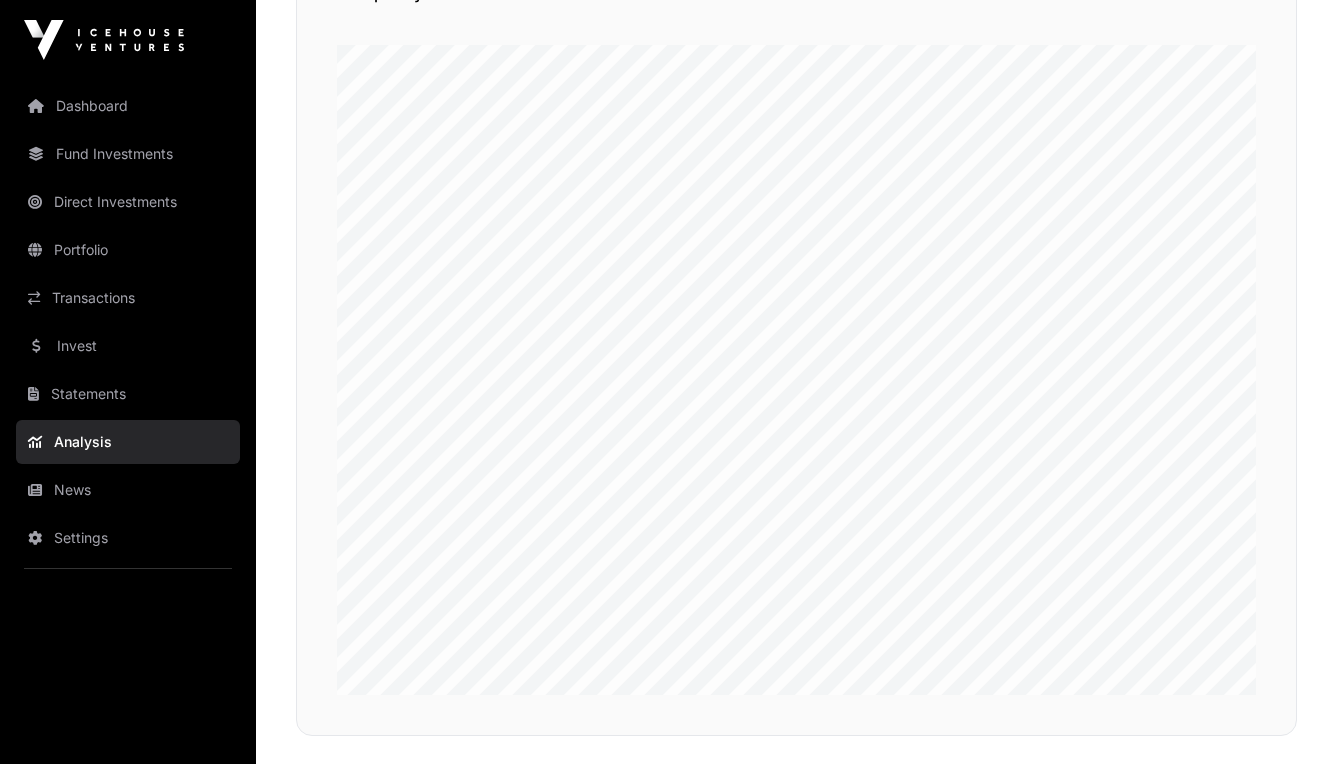 scroll, scrollTop: 0, scrollLeft: 0, axis: both 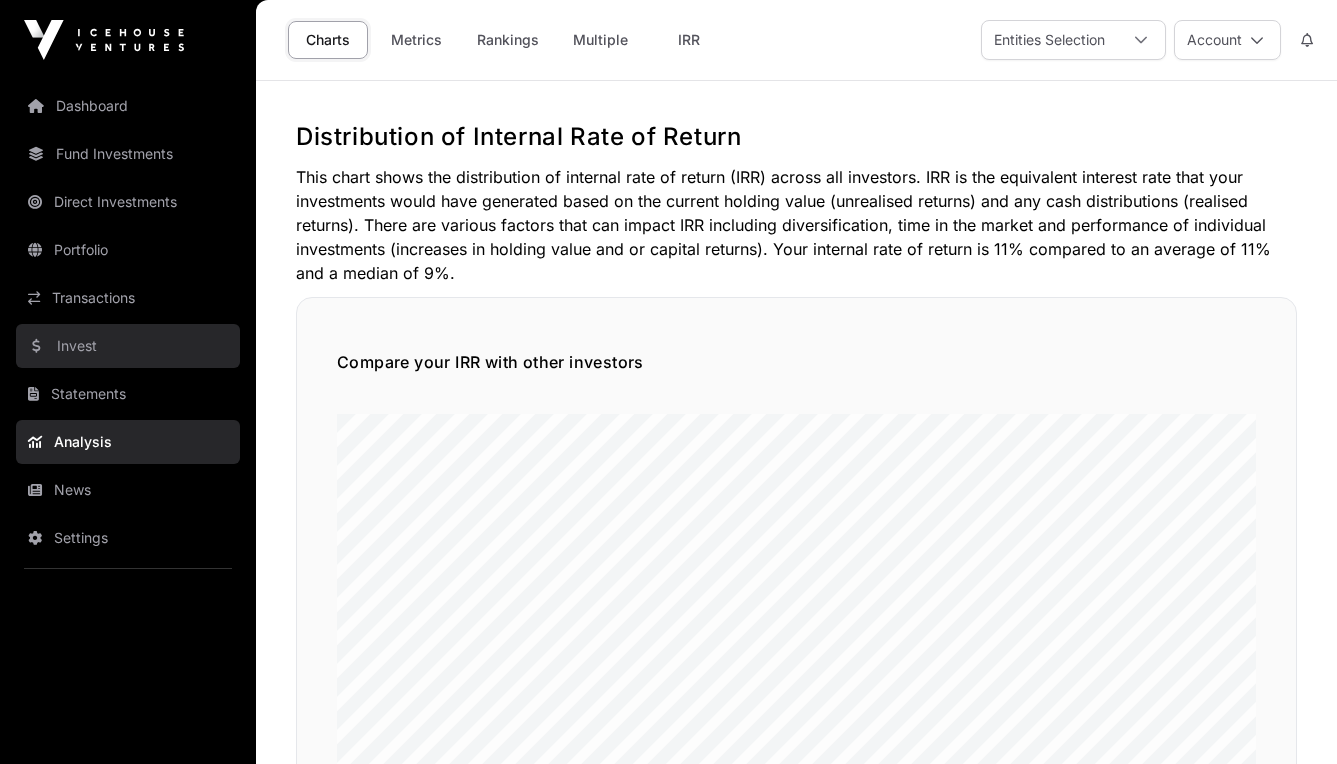 click on "Invest" 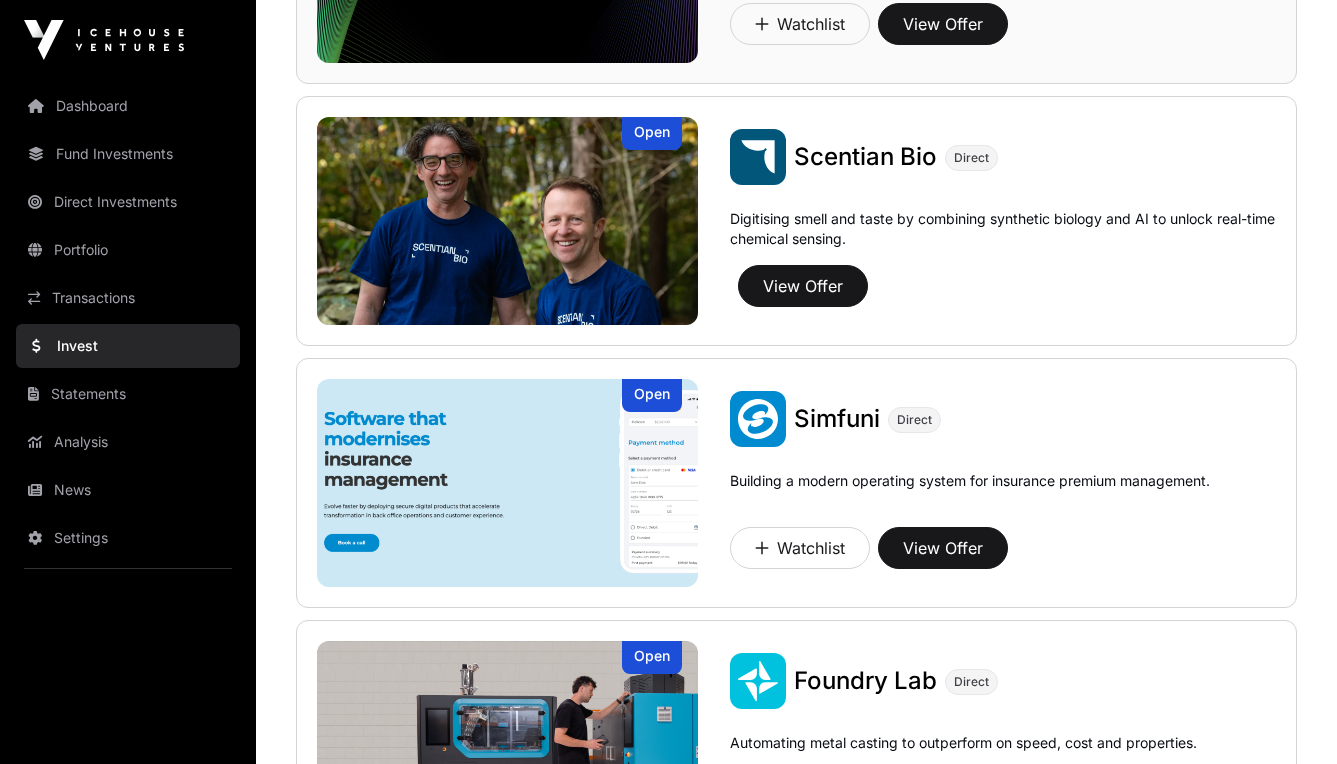 scroll, scrollTop: 1454, scrollLeft: 0, axis: vertical 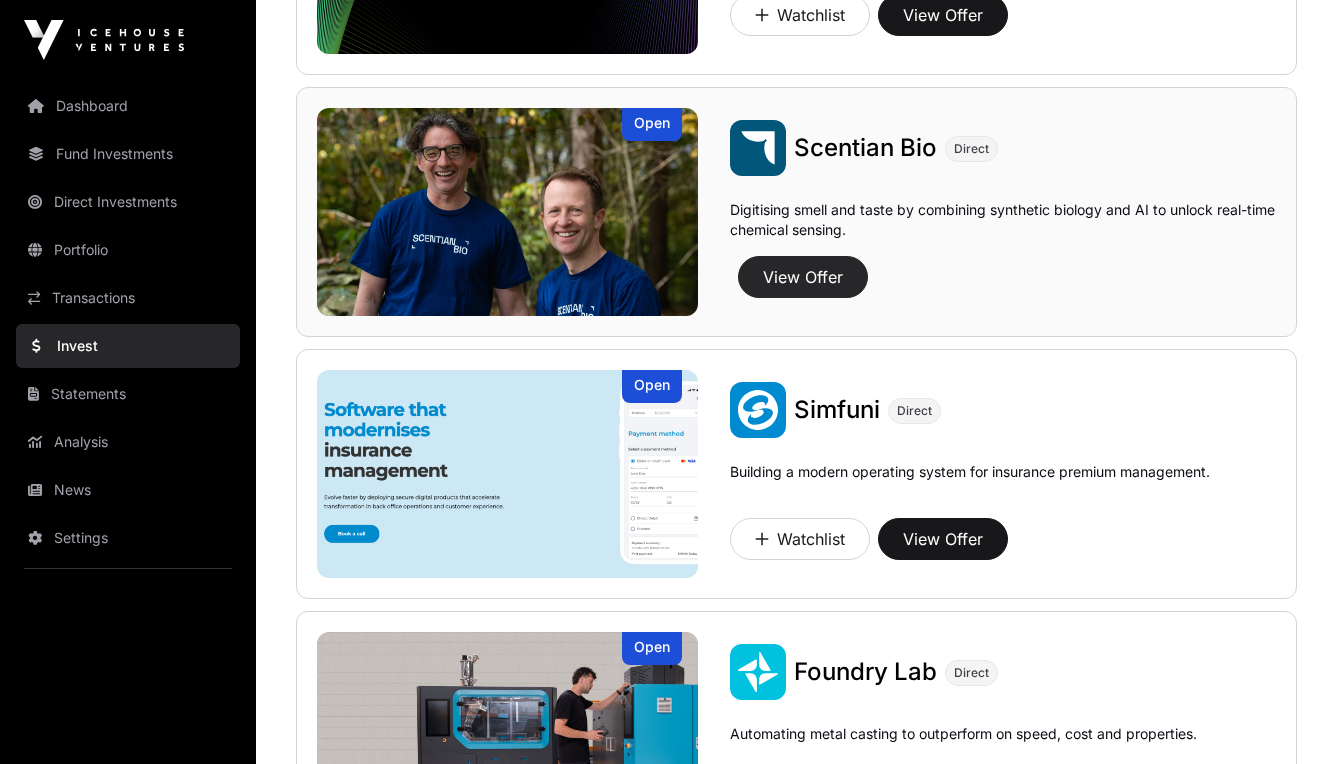 click on "View Offer" 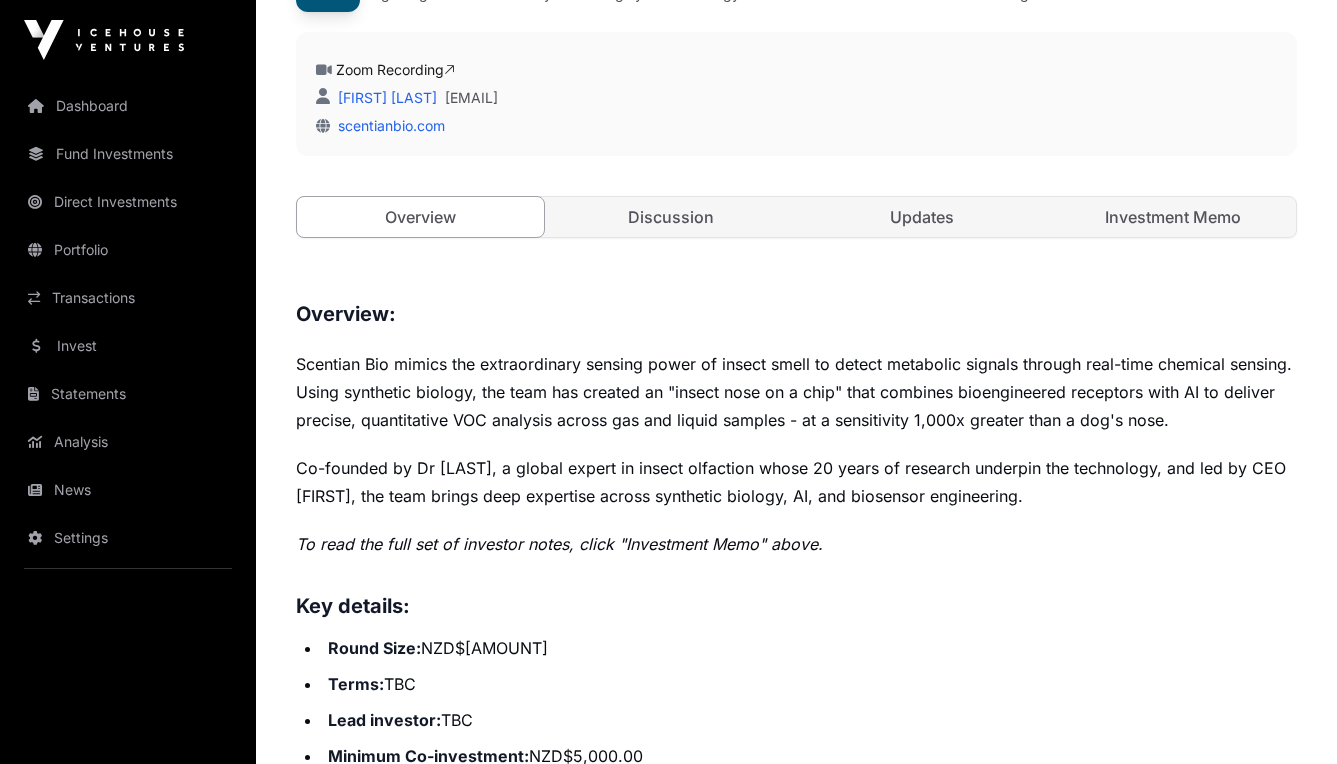 scroll, scrollTop: 542, scrollLeft: 0, axis: vertical 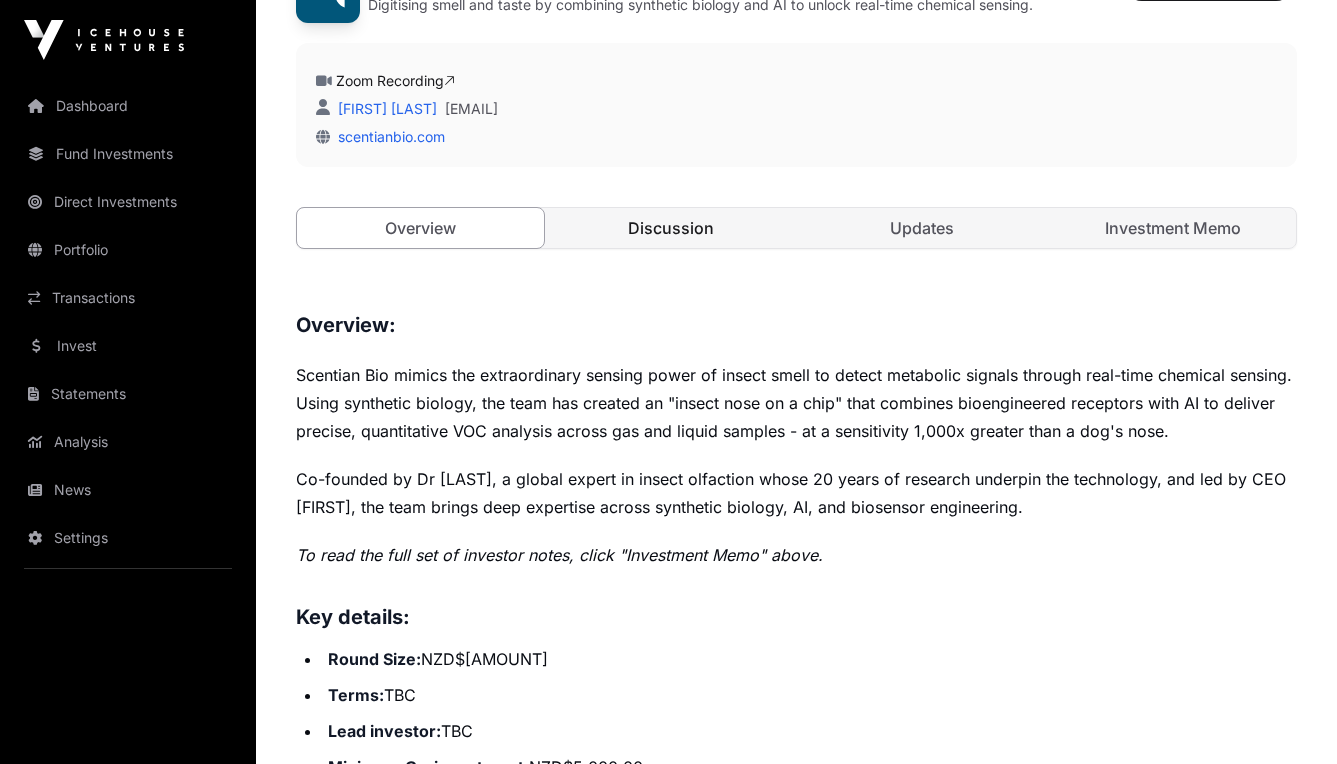 click on "Discussion" 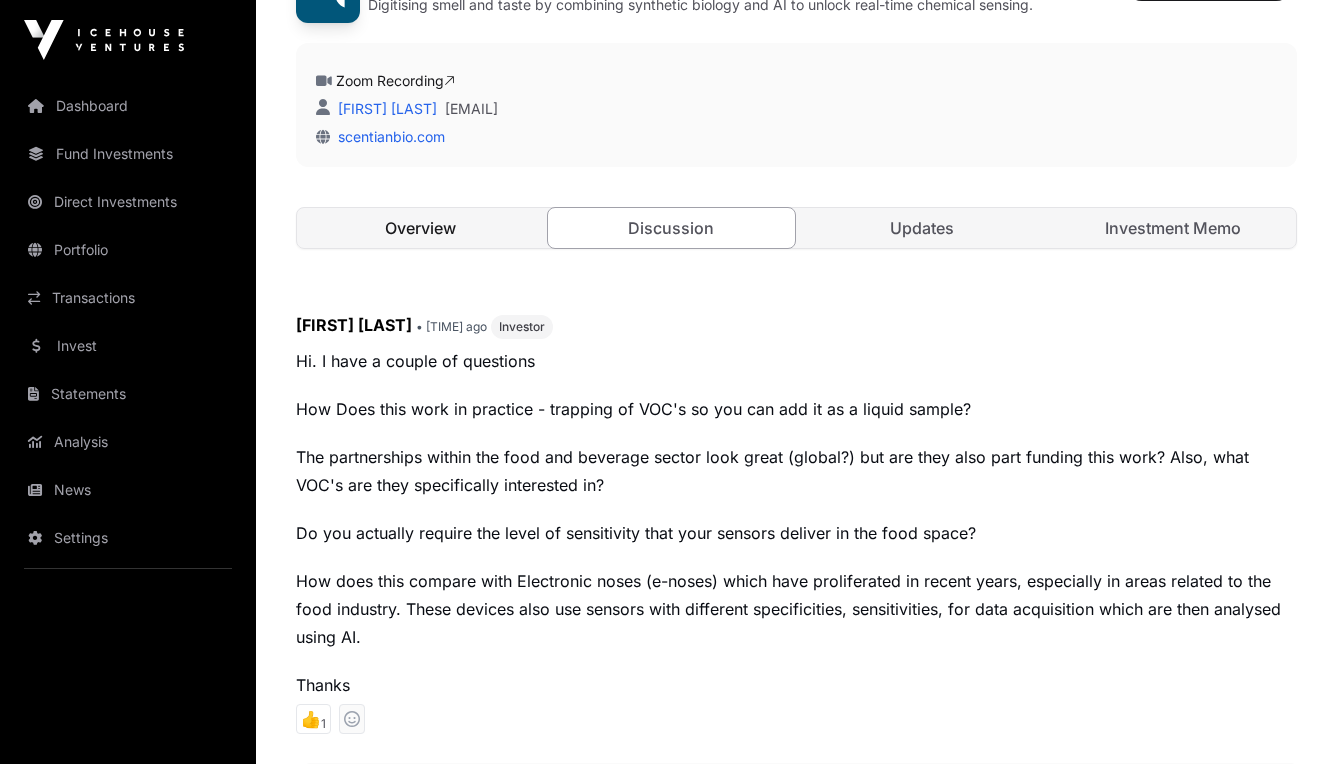click on "Overview" 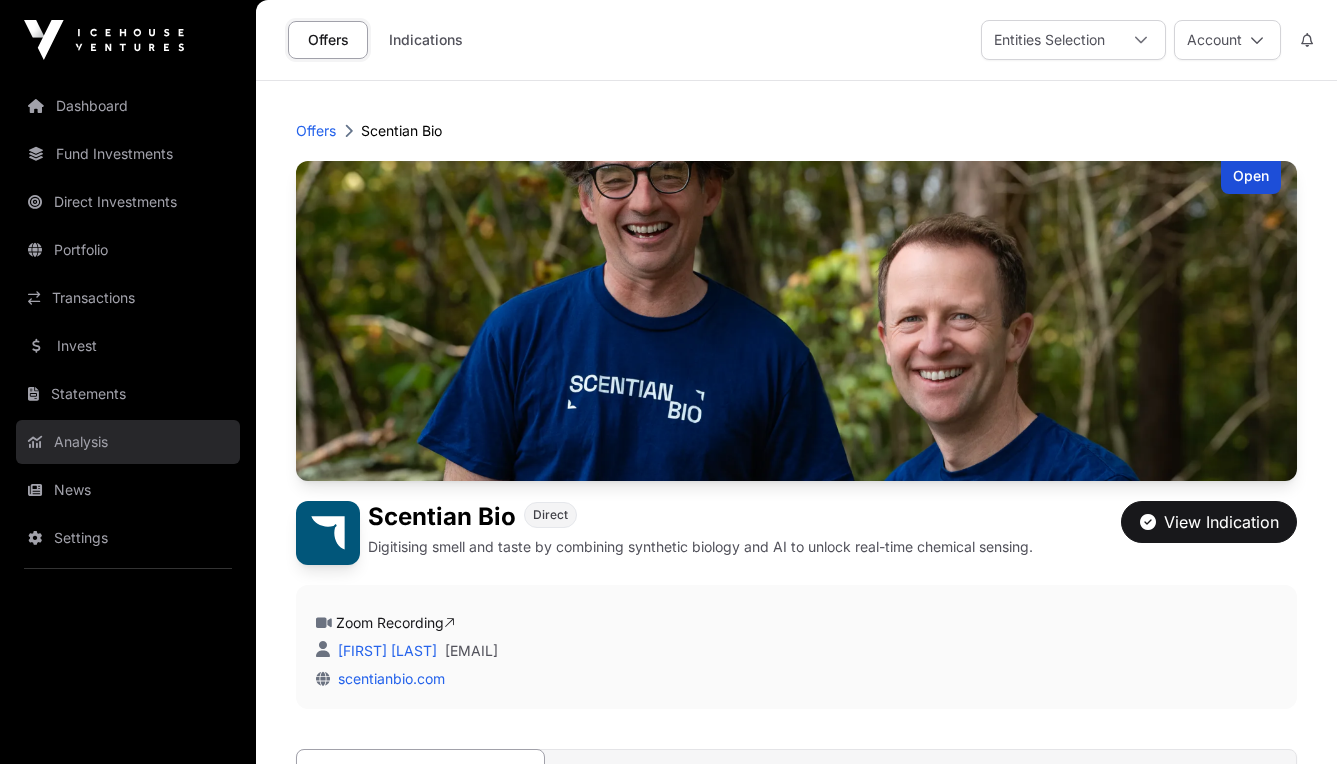 scroll, scrollTop: 0, scrollLeft: 0, axis: both 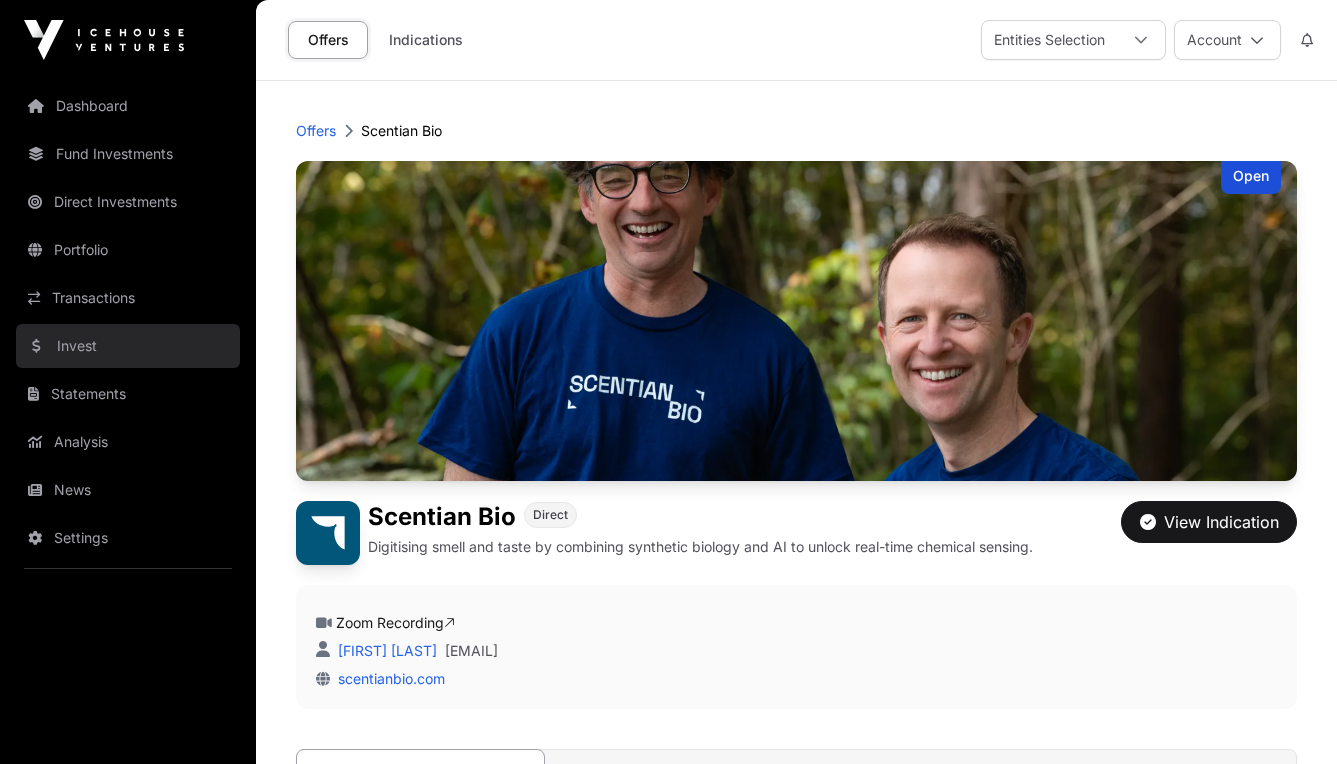 click on "Invest" 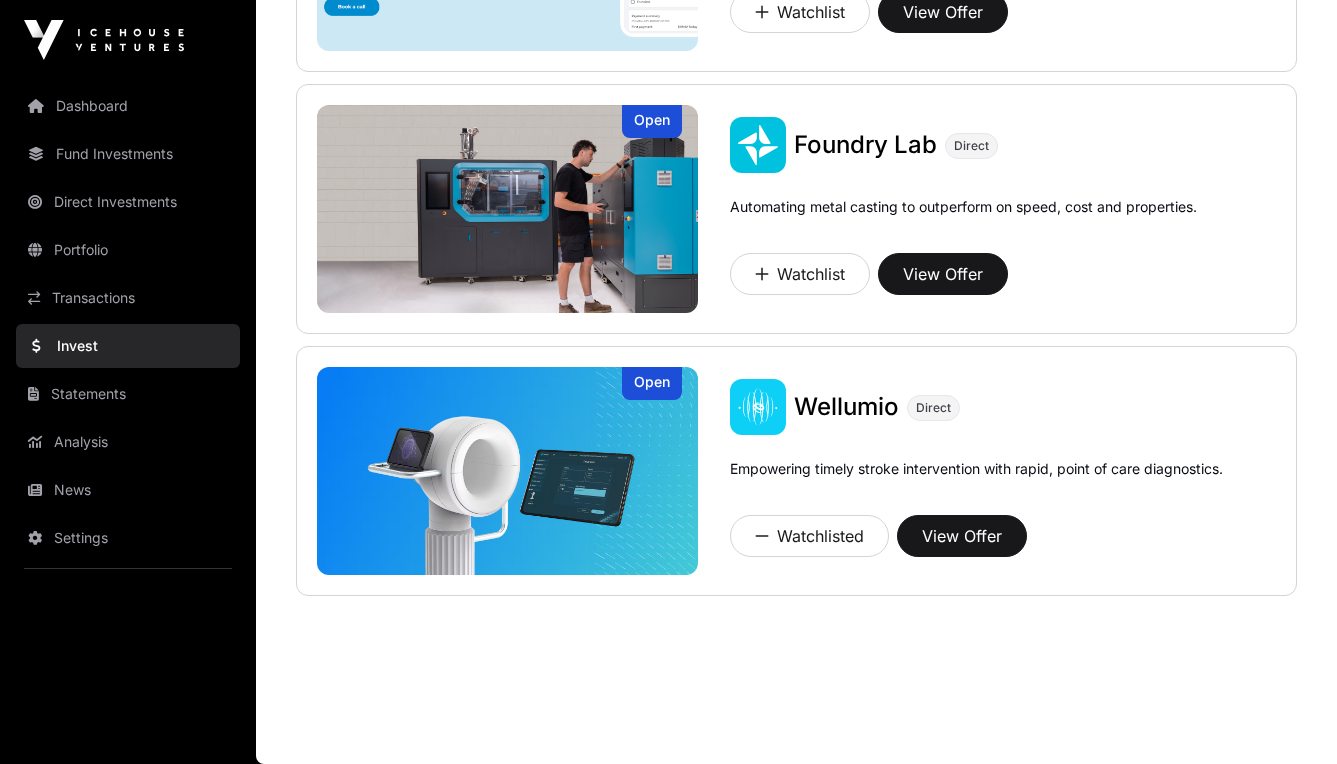 scroll, scrollTop: 1981, scrollLeft: 0, axis: vertical 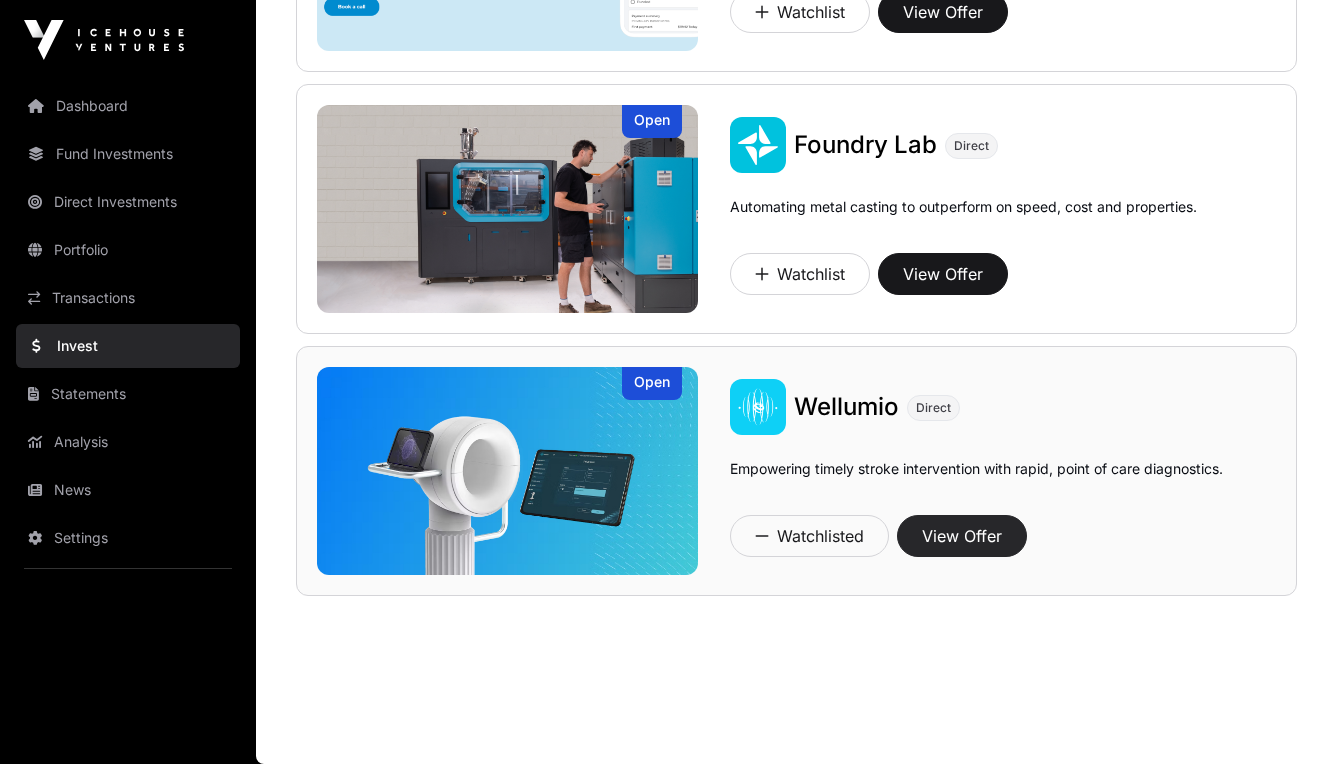 click on "View Offer" 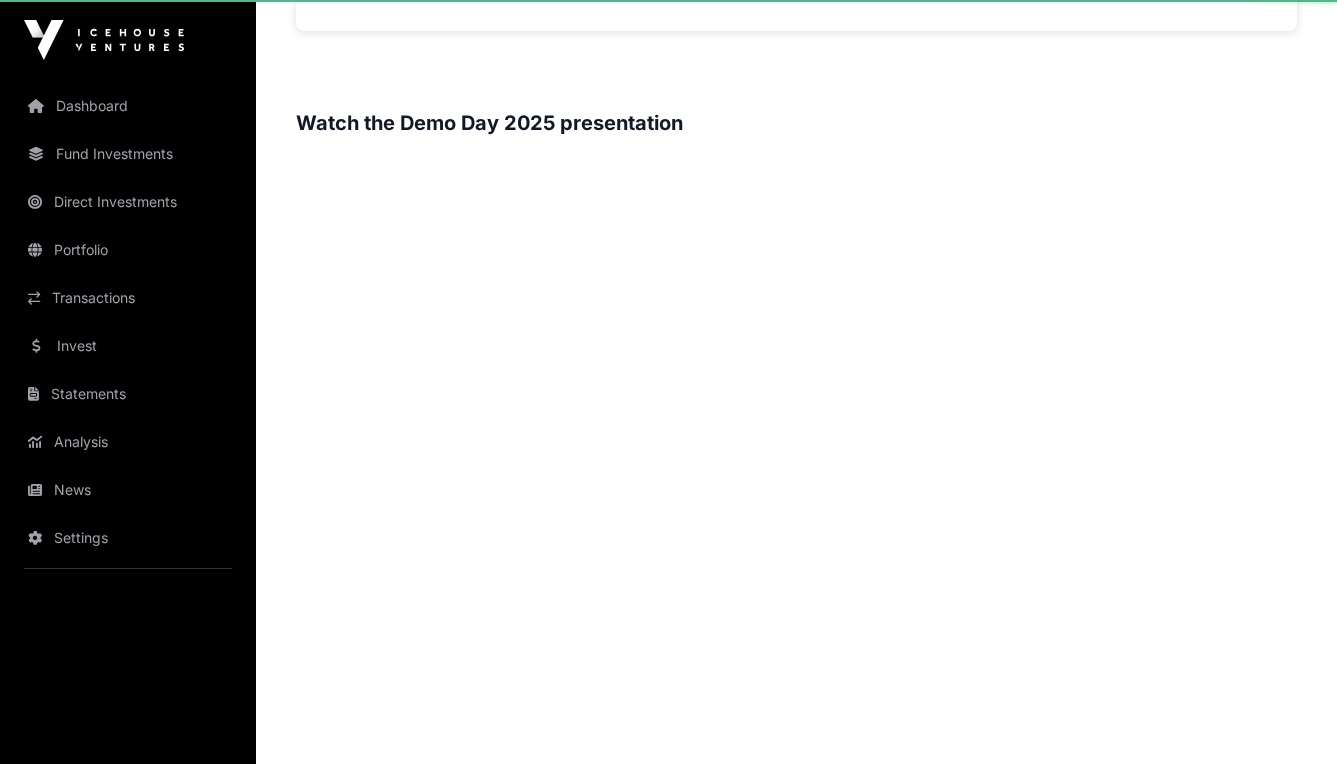 scroll, scrollTop: 0, scrollLeft: 0, axis: both 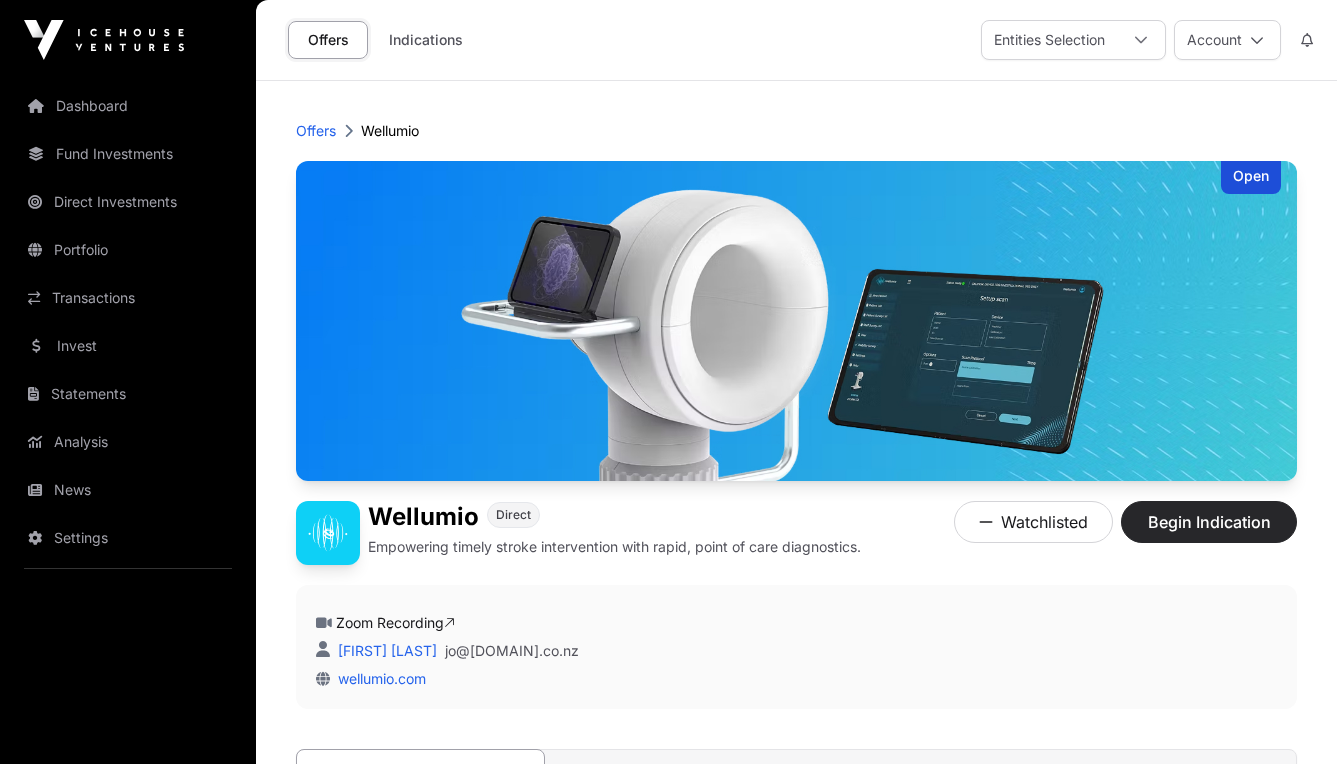 click on "Begin Indication" 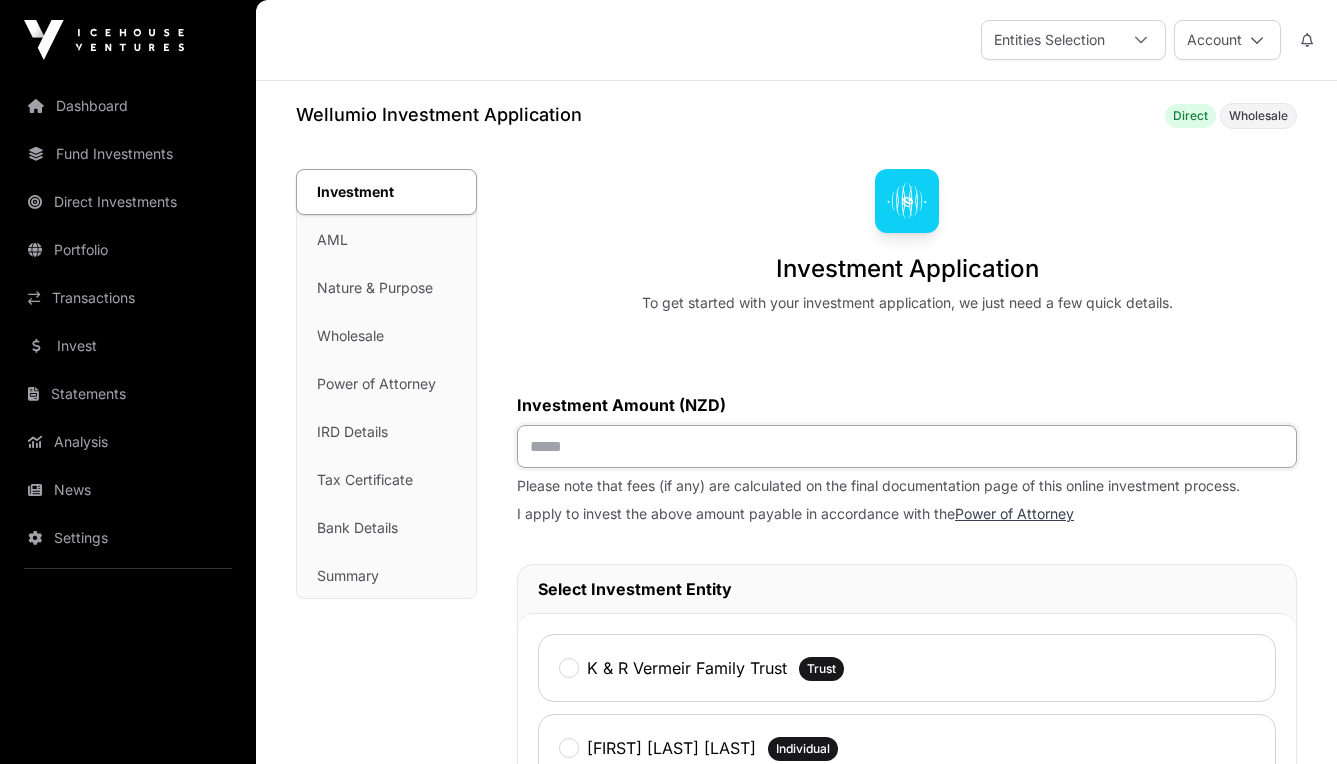 click 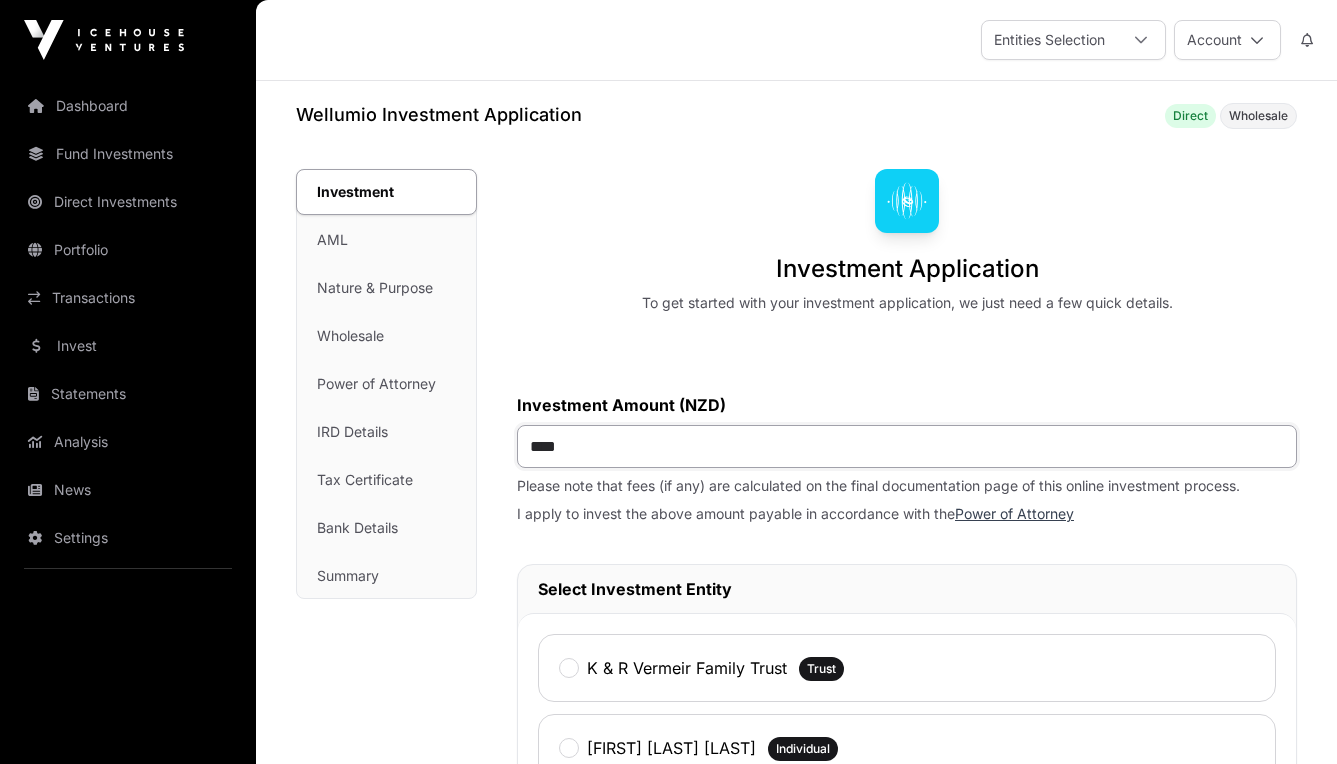 type on "******" 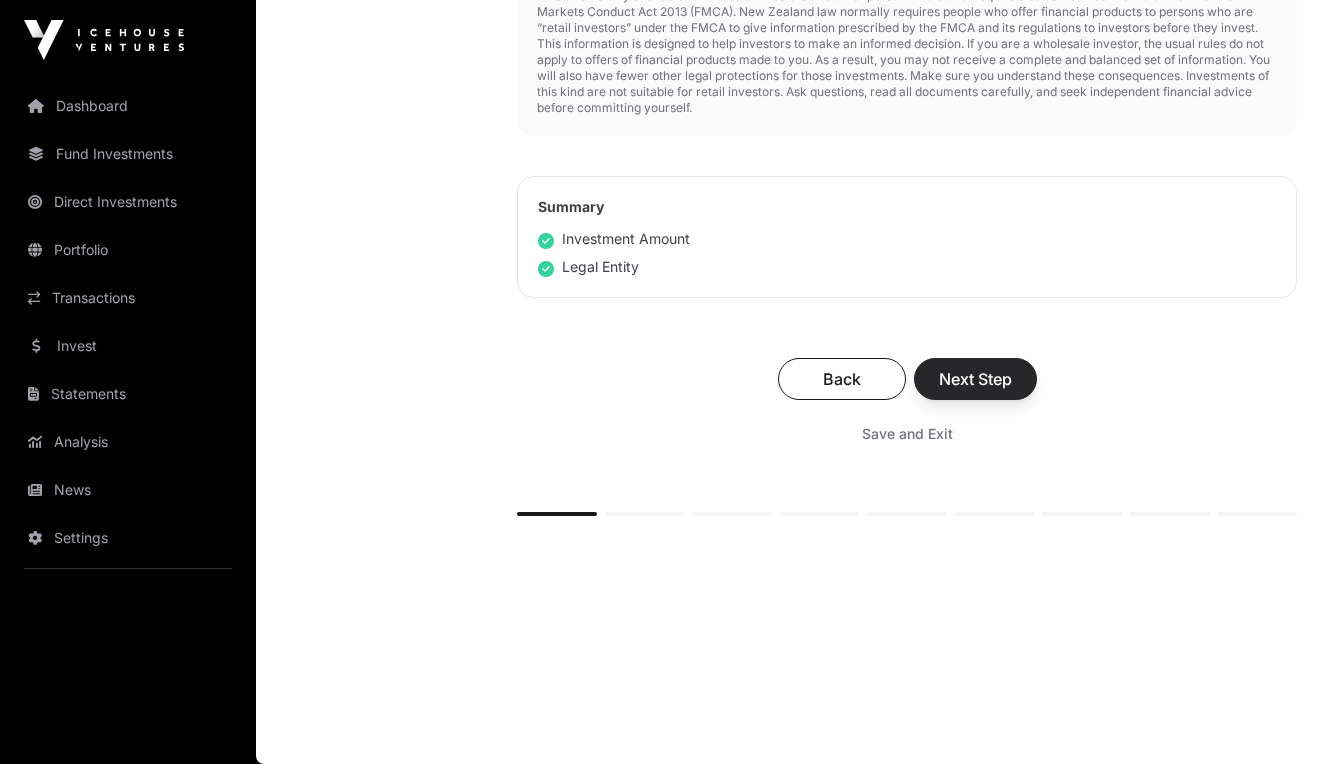 scroll, scrollTop: 1004, scrollLeft: 0, axis: vertical 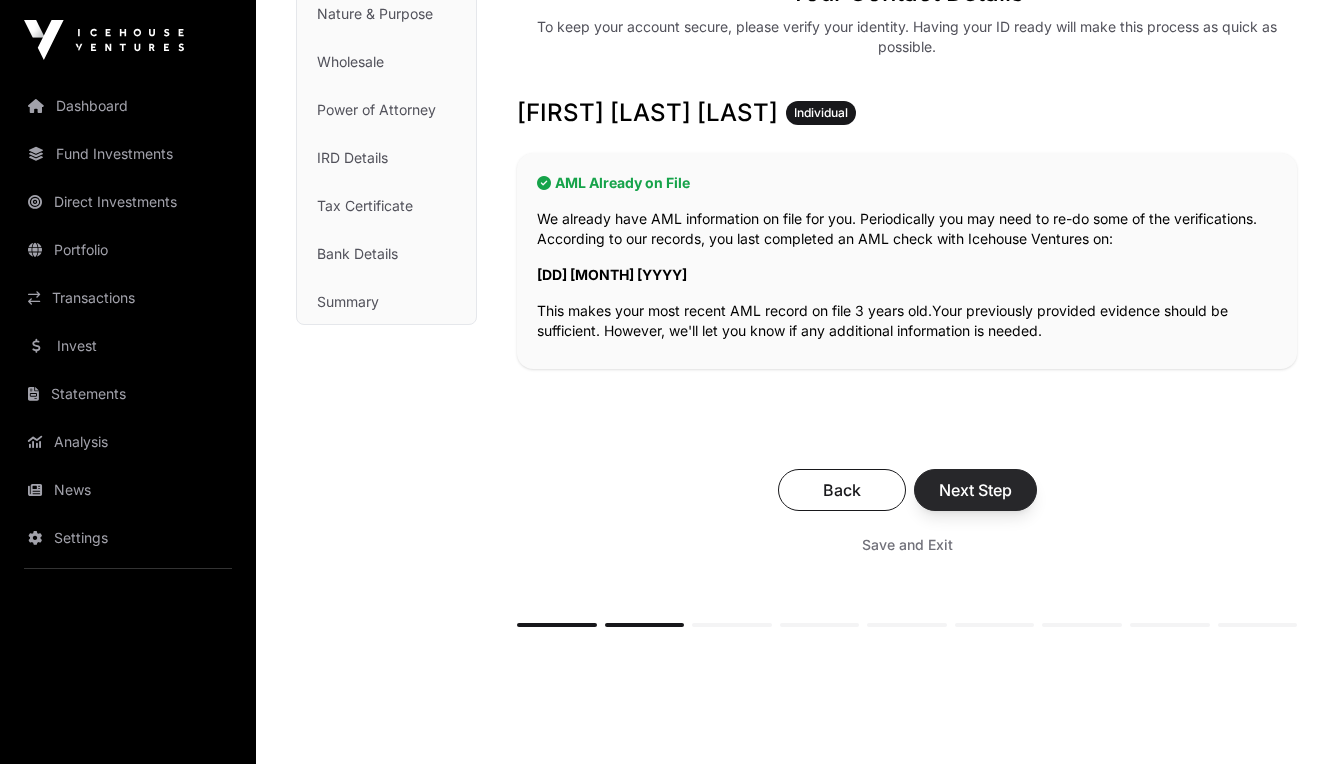 click on "Next Step" 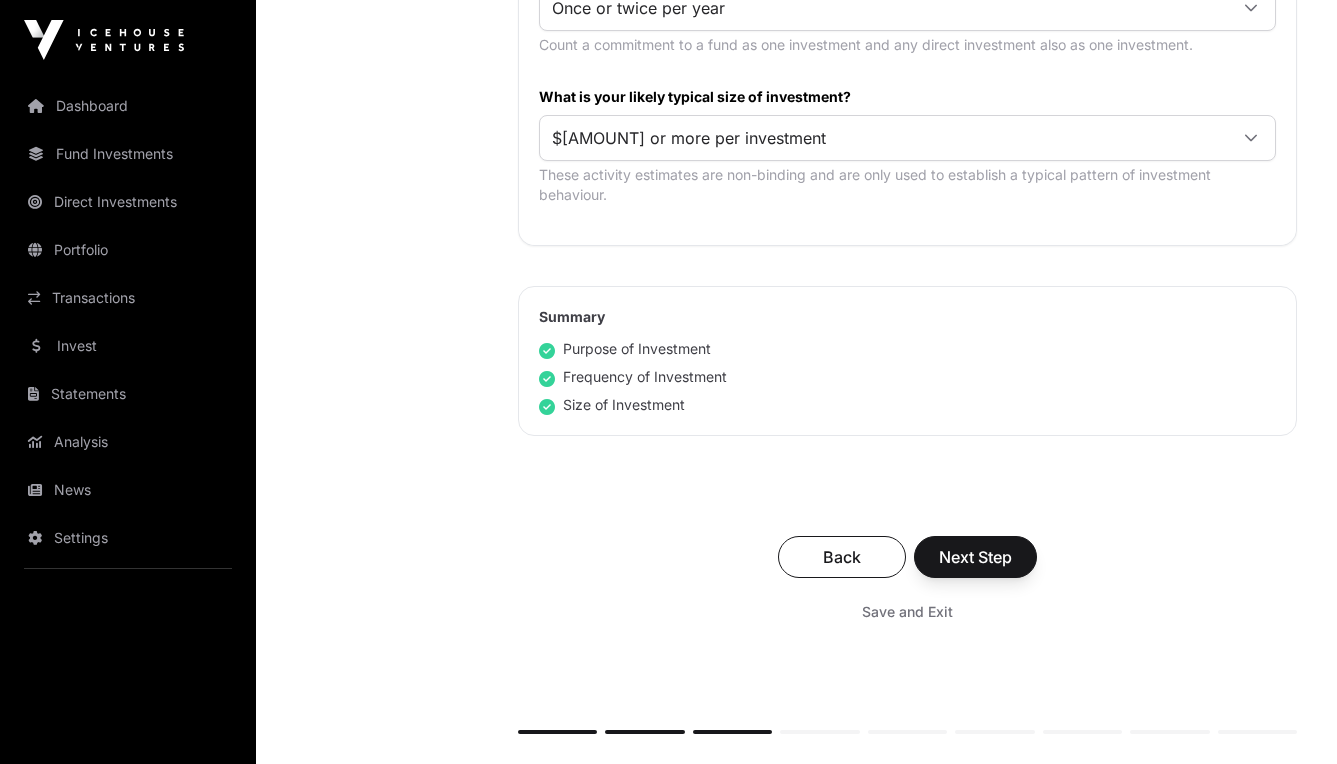 scroll, scrollTop: 1200, scrollLeft: 0, axis: vertical 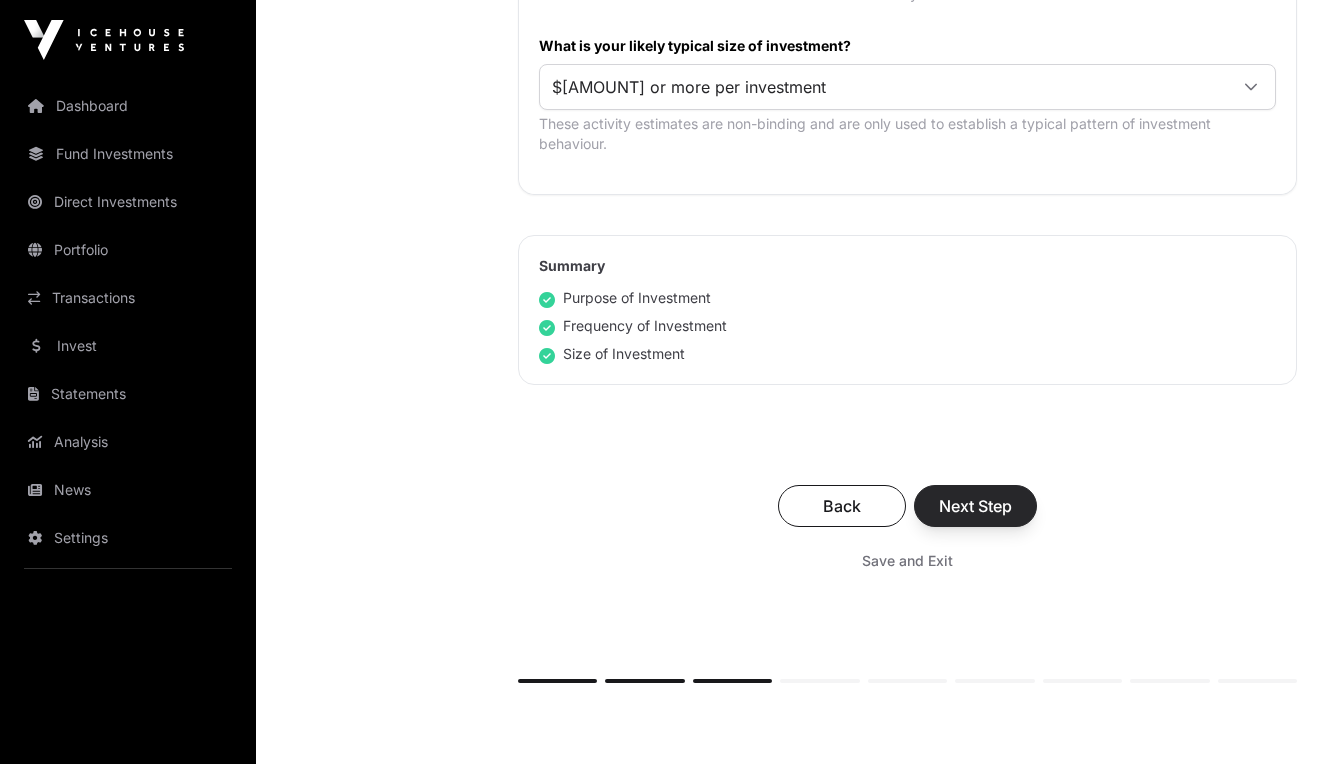click on "Next Step" 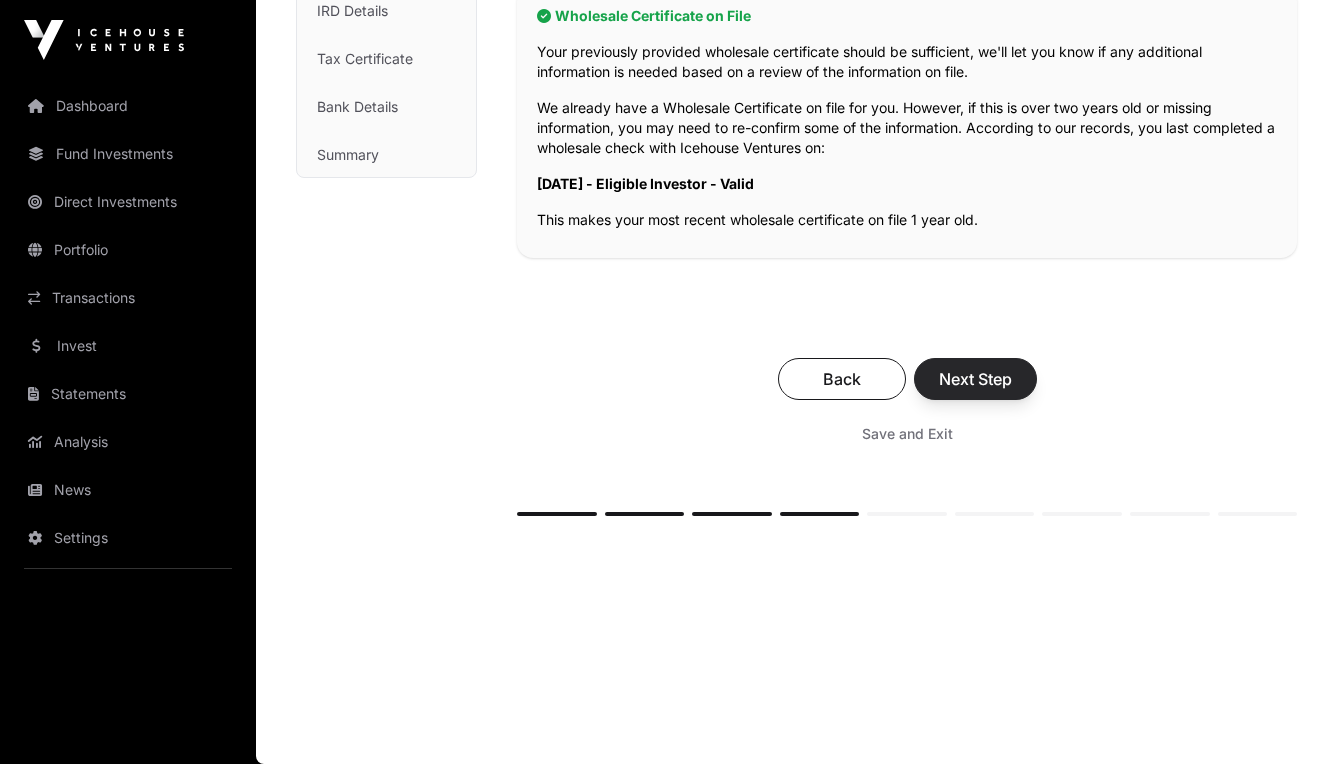 scroll, scrollTop: 423, scrollLeft: 0, axis: vertical 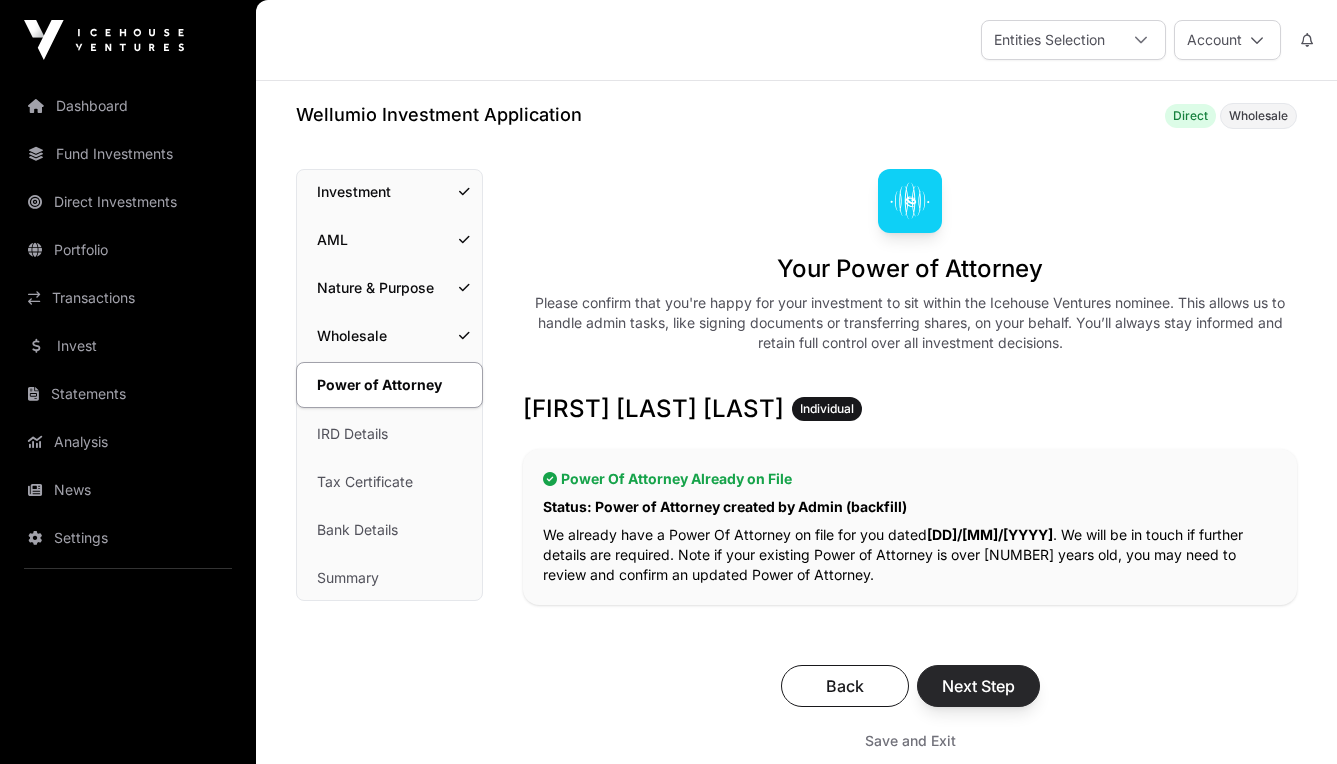 click on "Next Step" 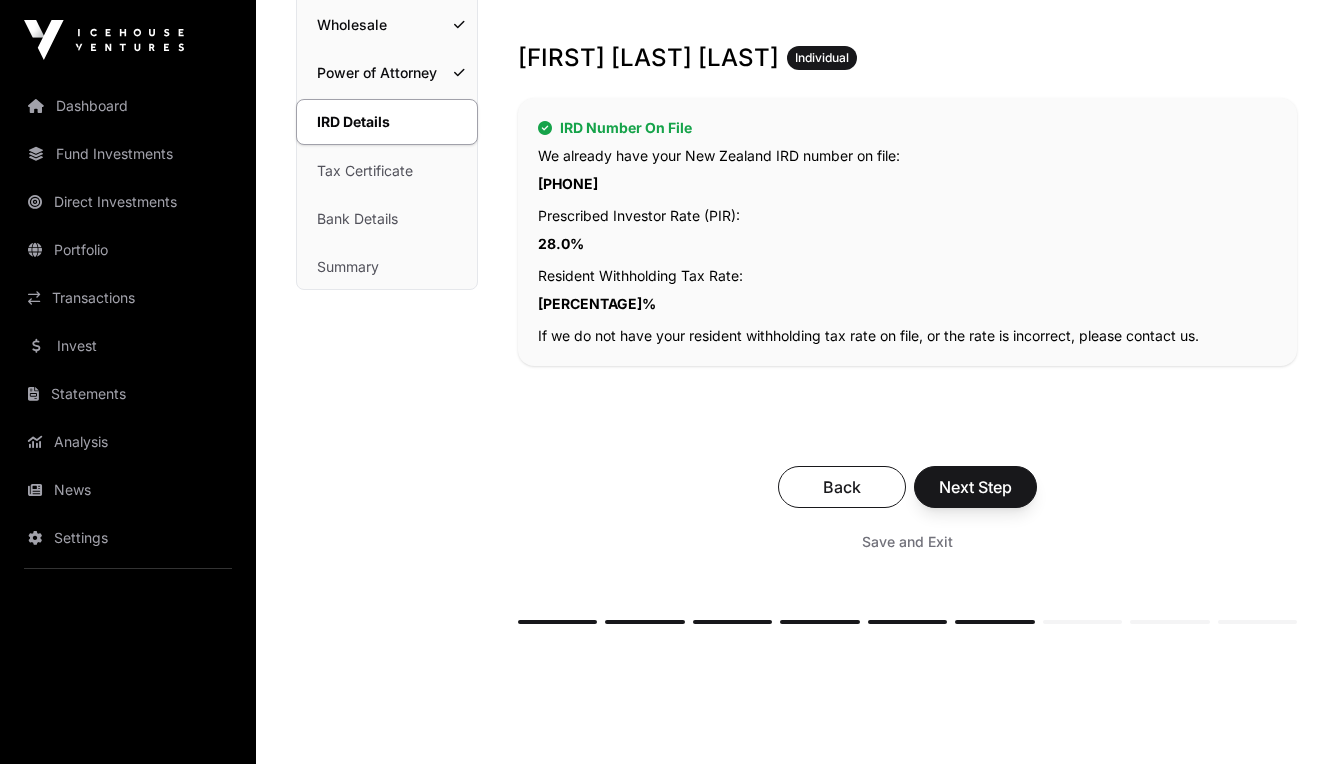 scroll, scrollTop: 348, scrollLeft: 0, axis: vertical 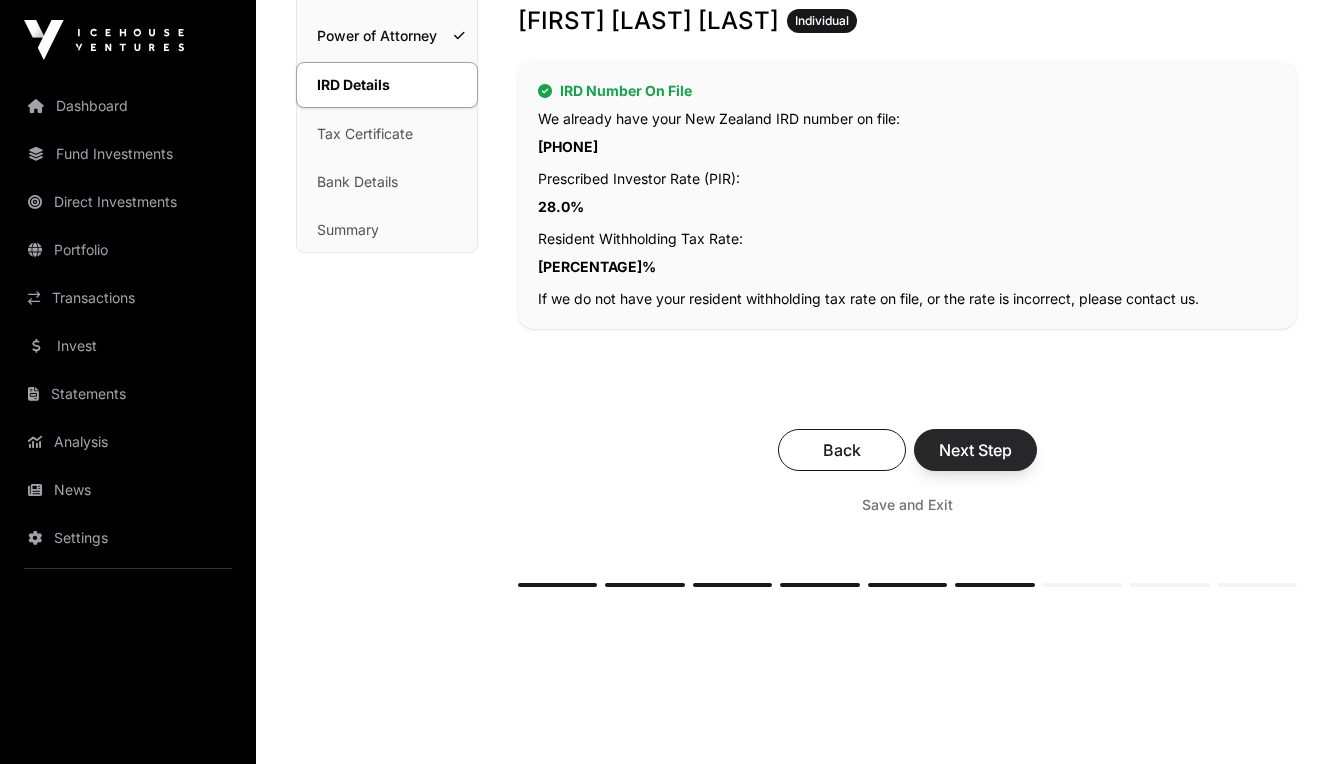 click on "Next Step" 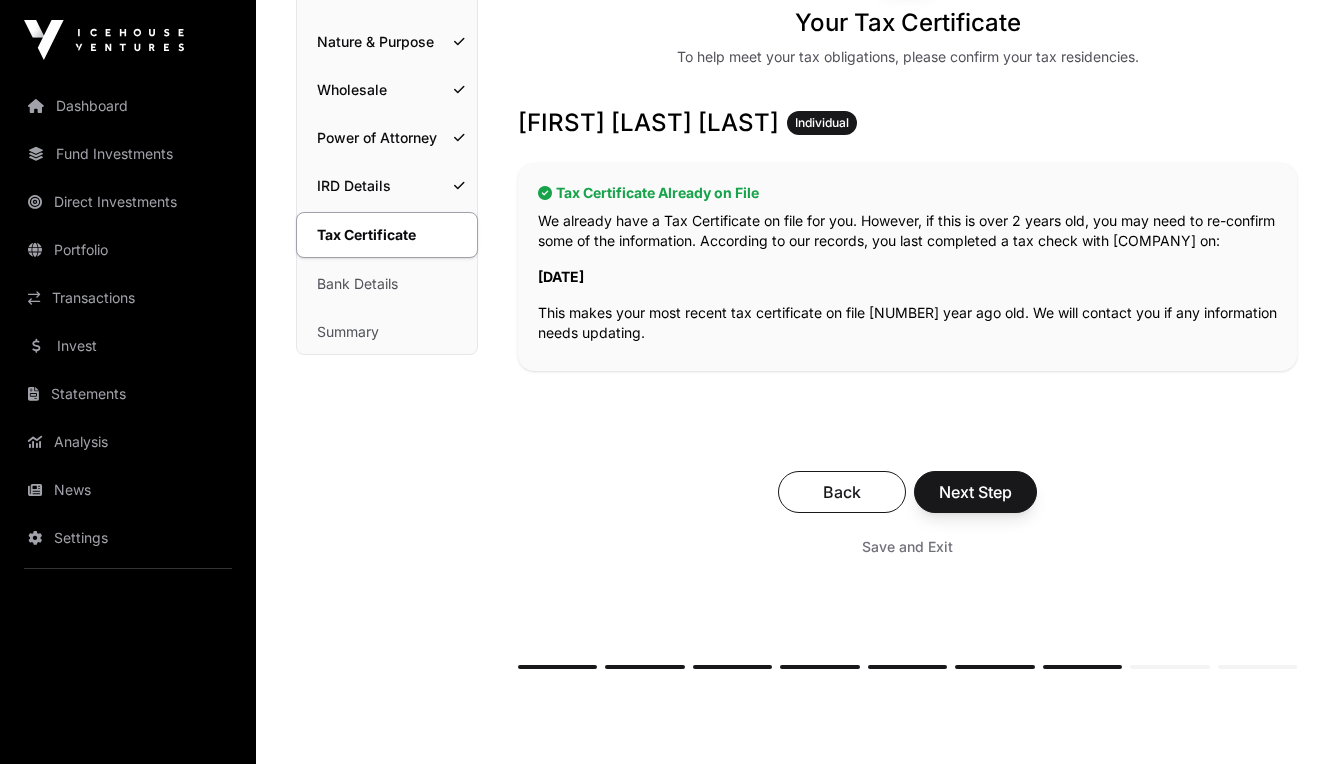 scroll, scrollTop: 254, scrollLeft: 0, axis: vertical 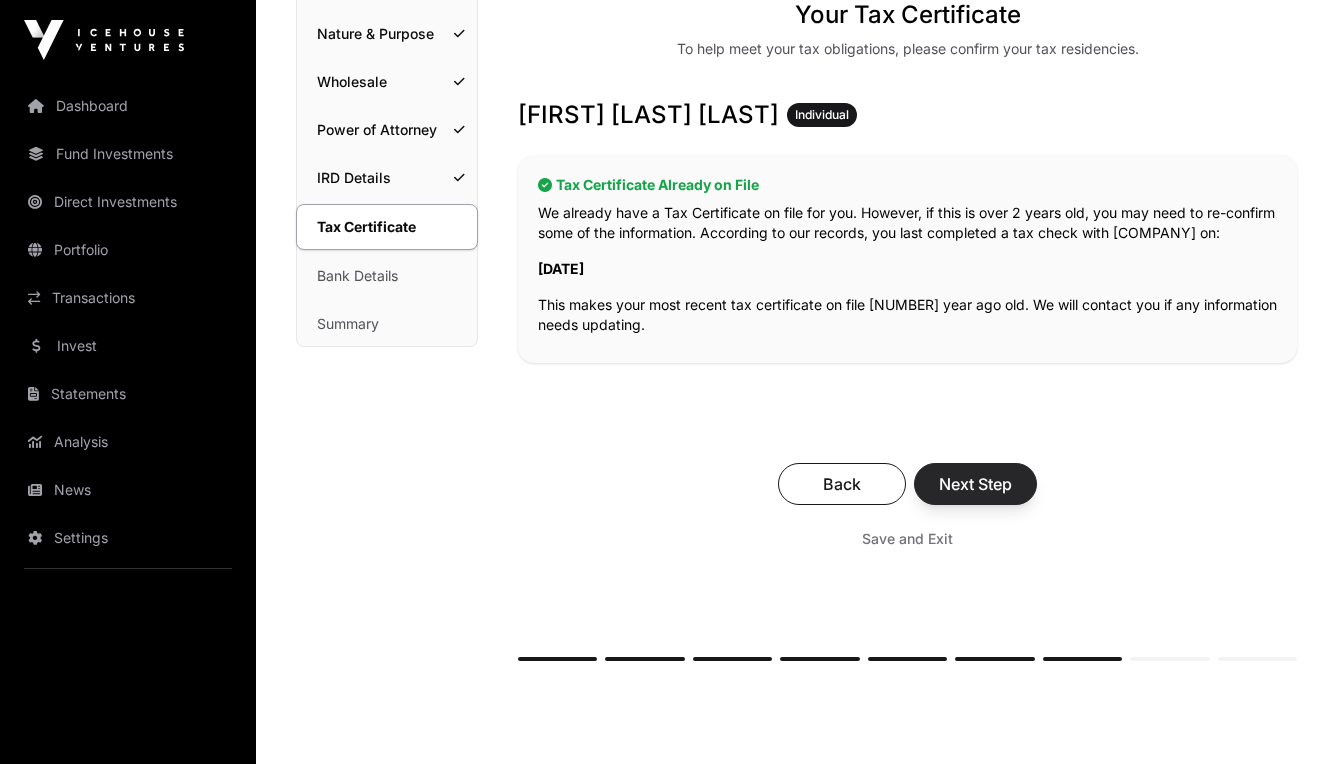 click on "Next Step" 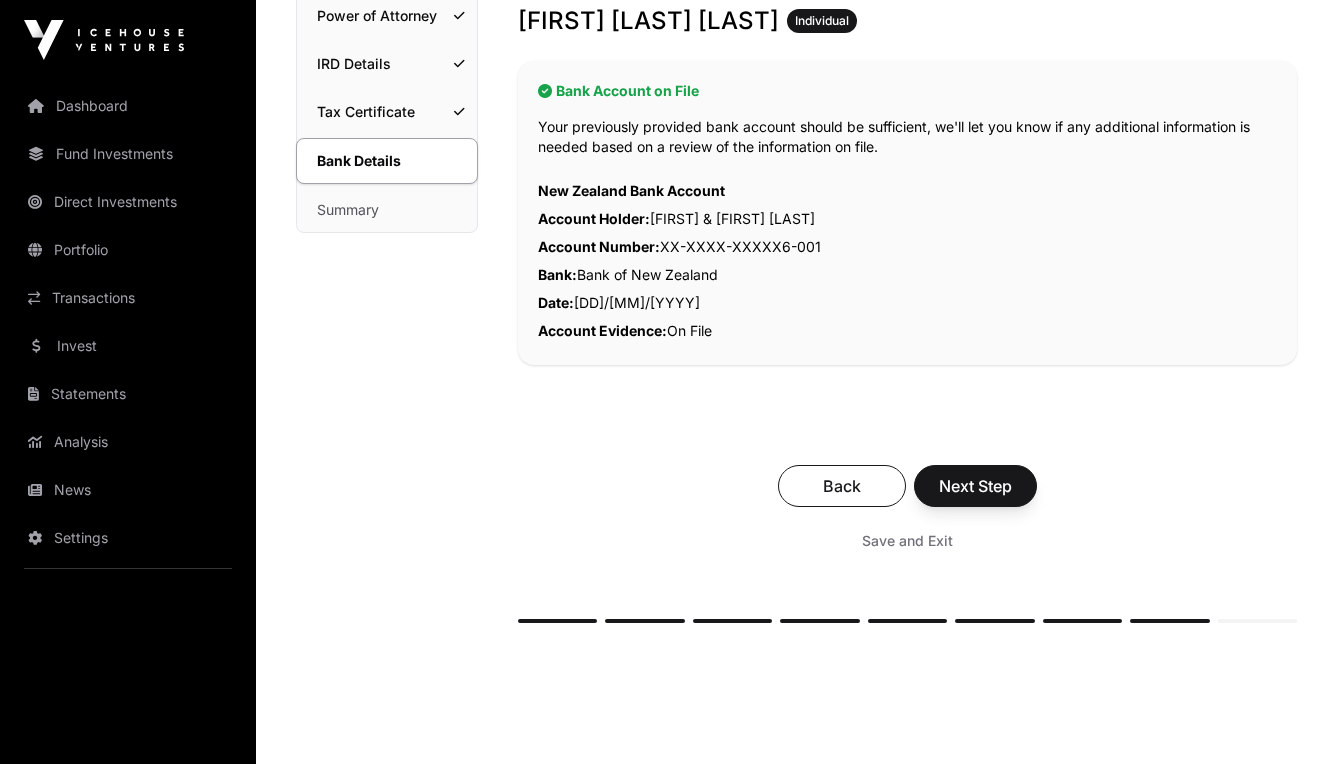 scroll, scrollTop: 374, scrollLeft: 0, axis: vertical 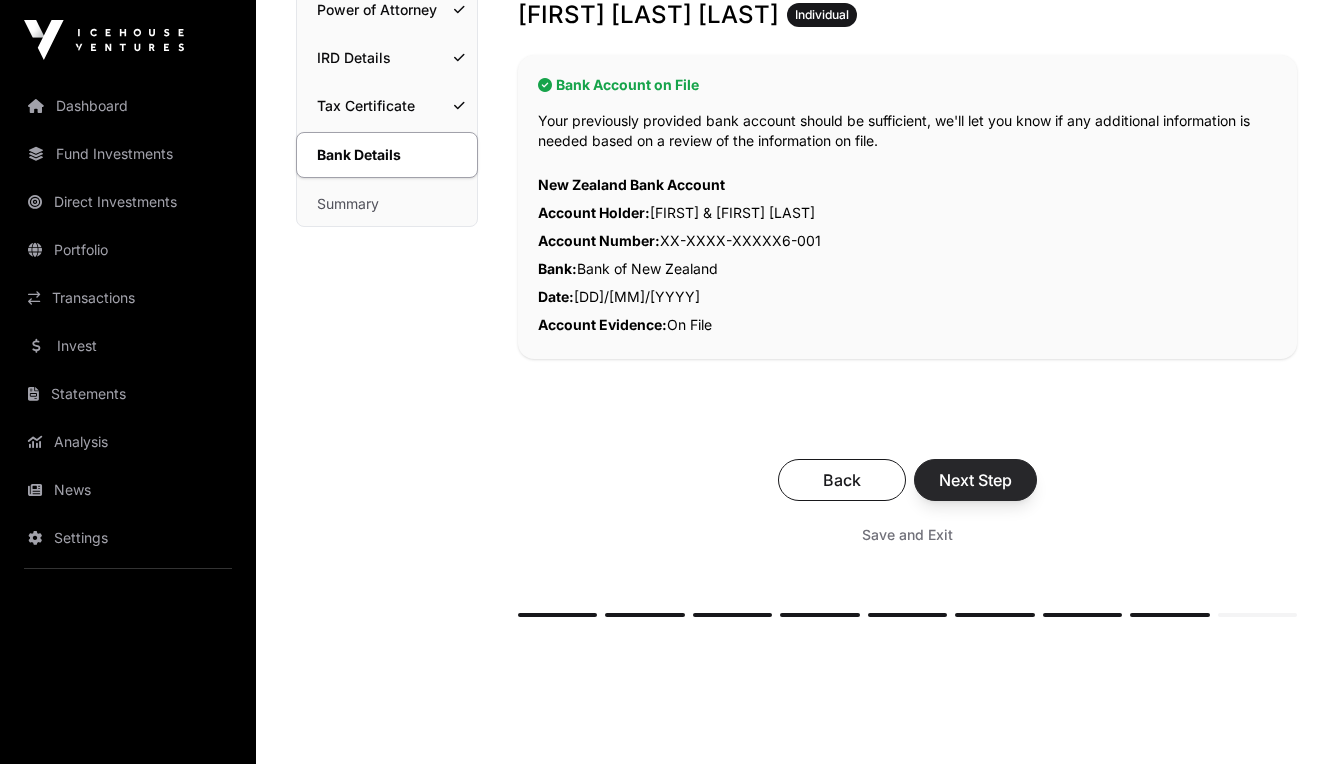 click on "Next Step" 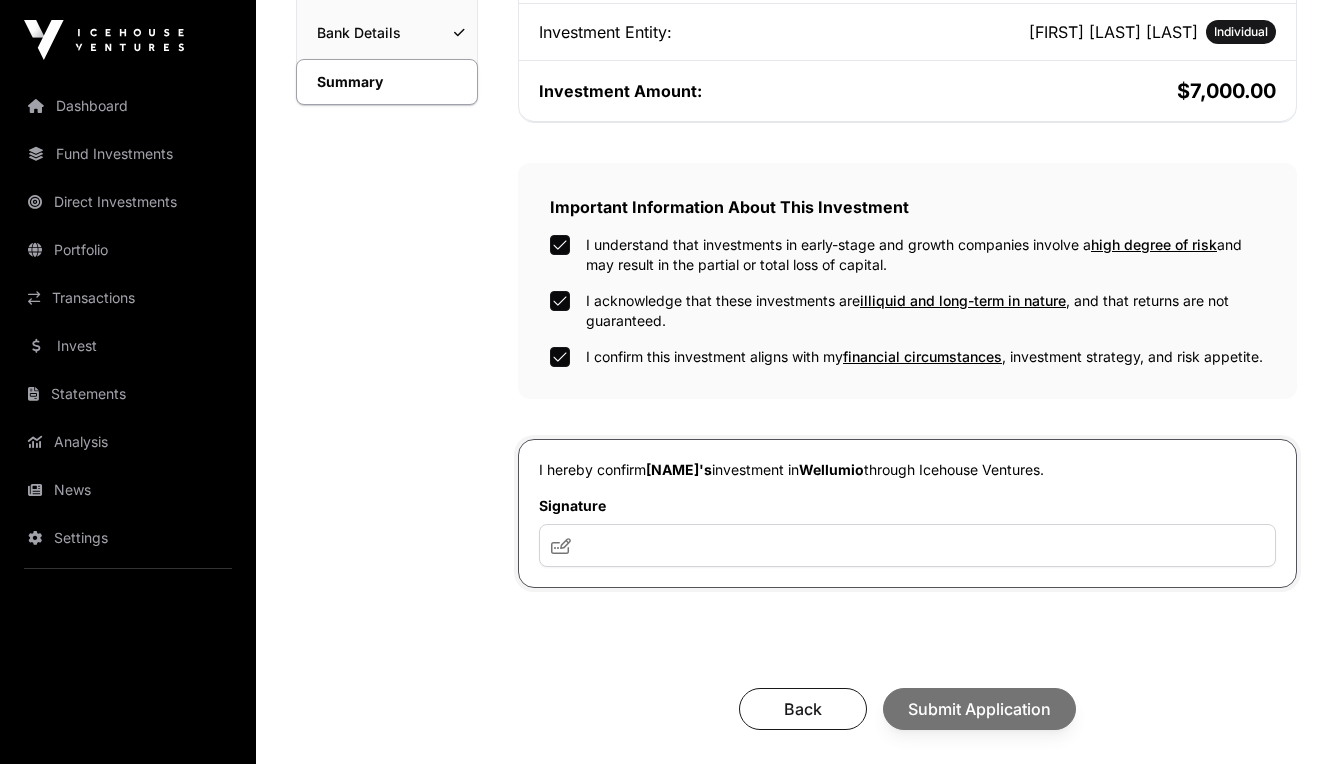 scroll, scrollTop: 517, scrollLeft: 0, axis: vertical 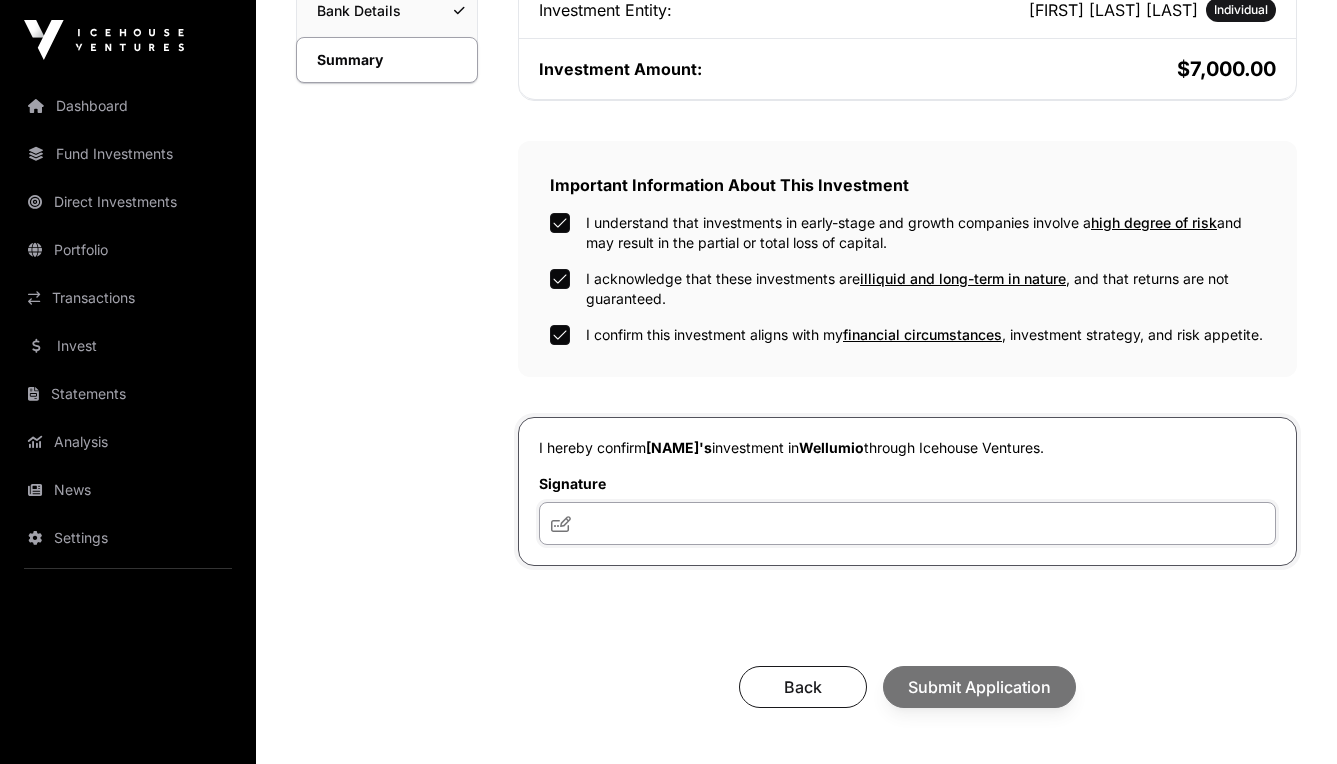 click 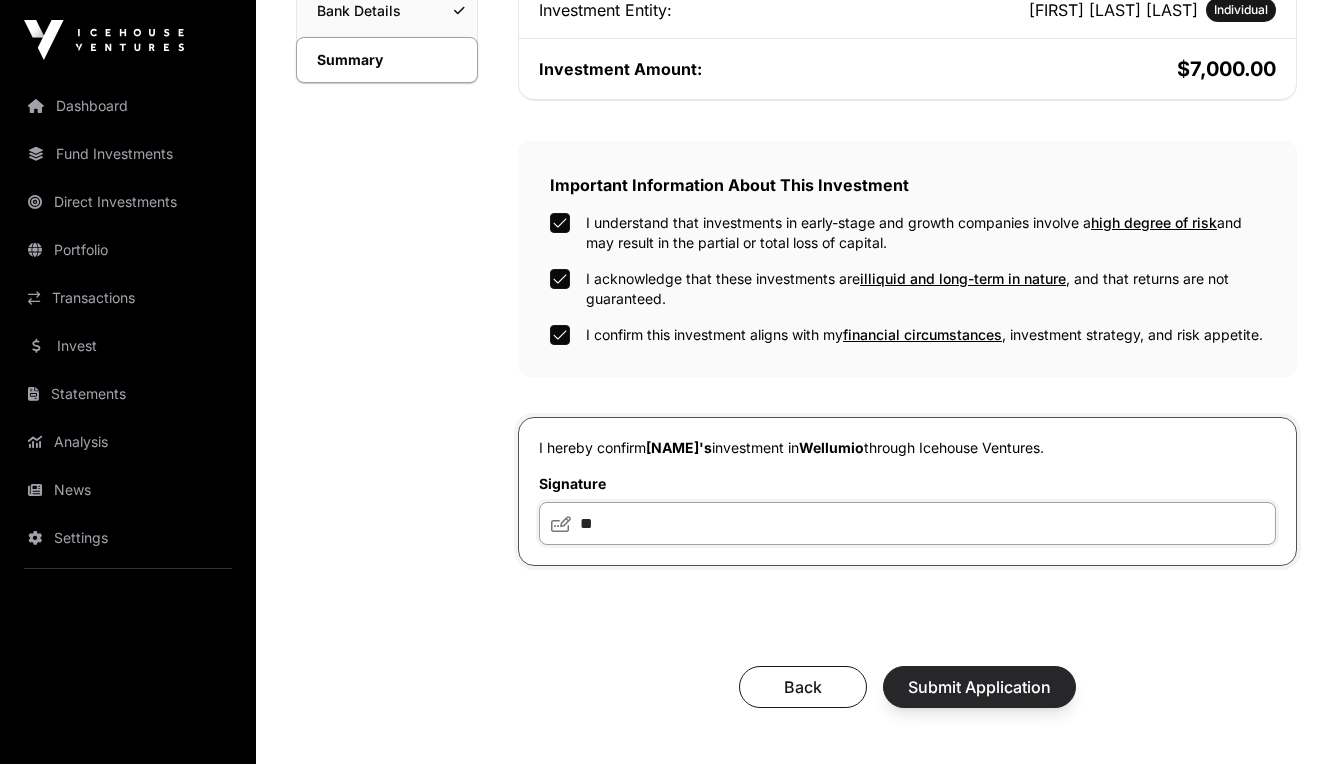 type on "**" 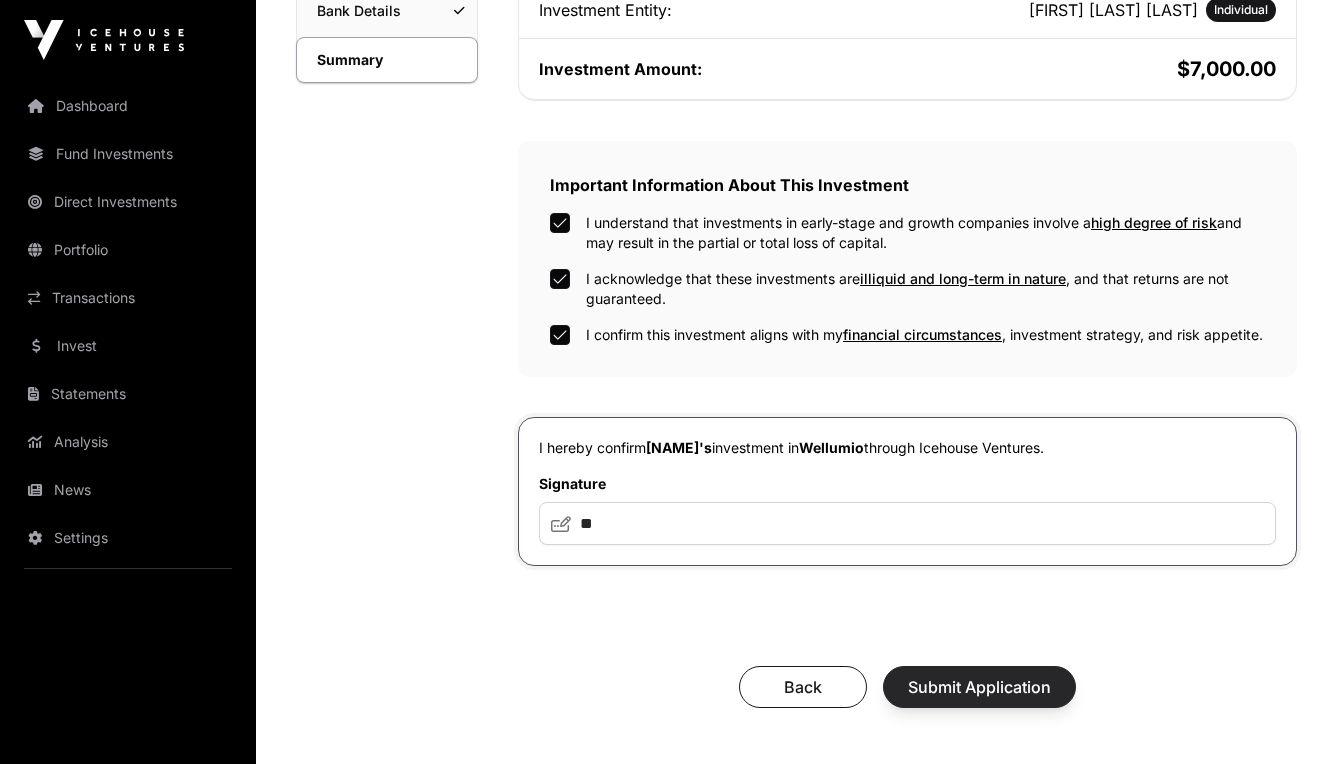 click on "Submit Application" 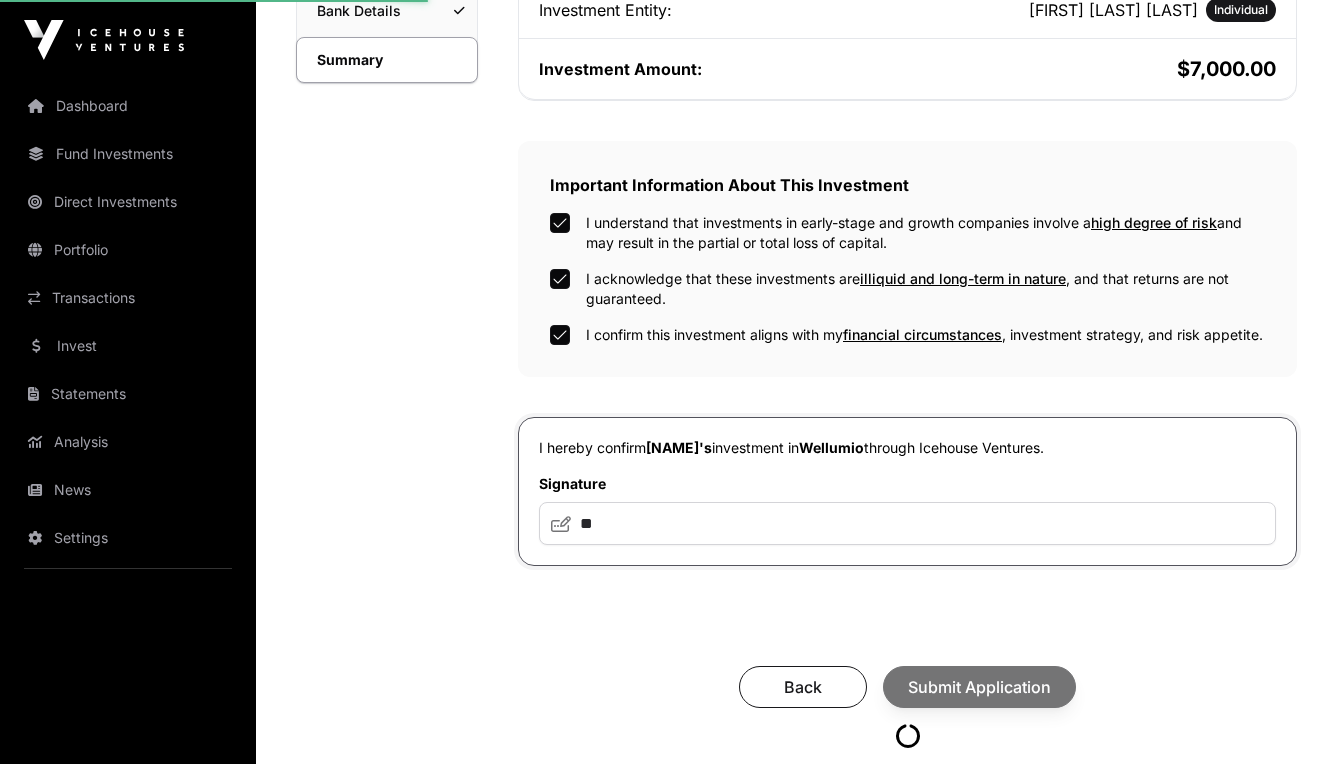 scroll, scrollTop: 0, scrollLeft: 0, axis: both 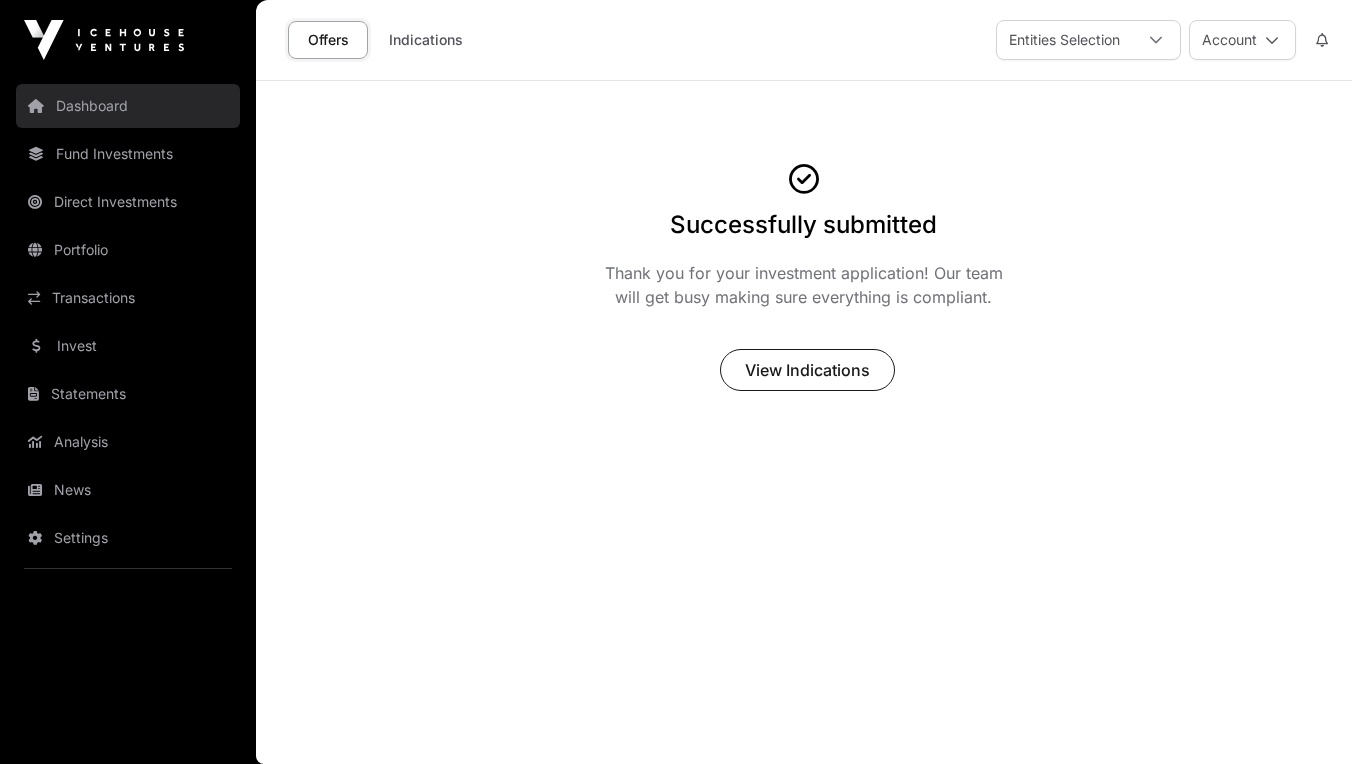 click on "Dashboard" 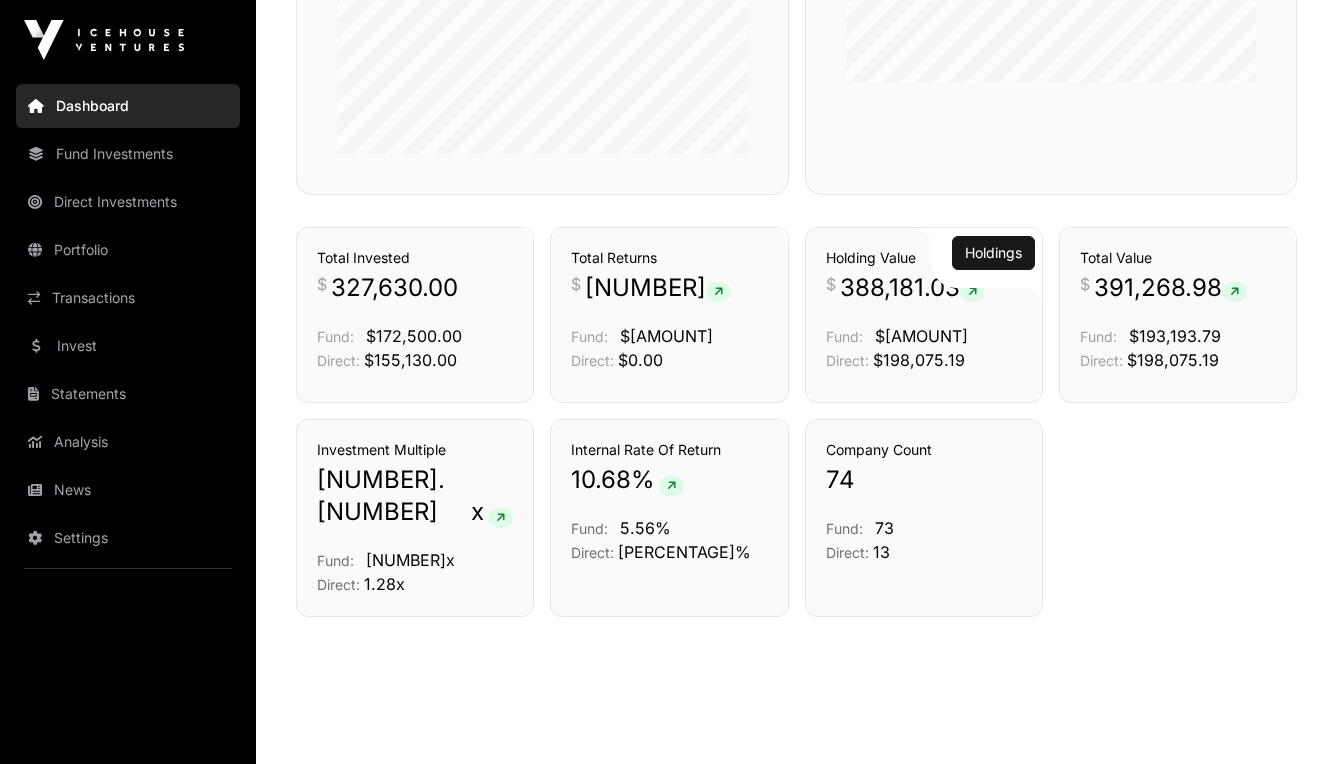 scroll, scrollTop: 1047, scrollLeft: 0, axis: vertical 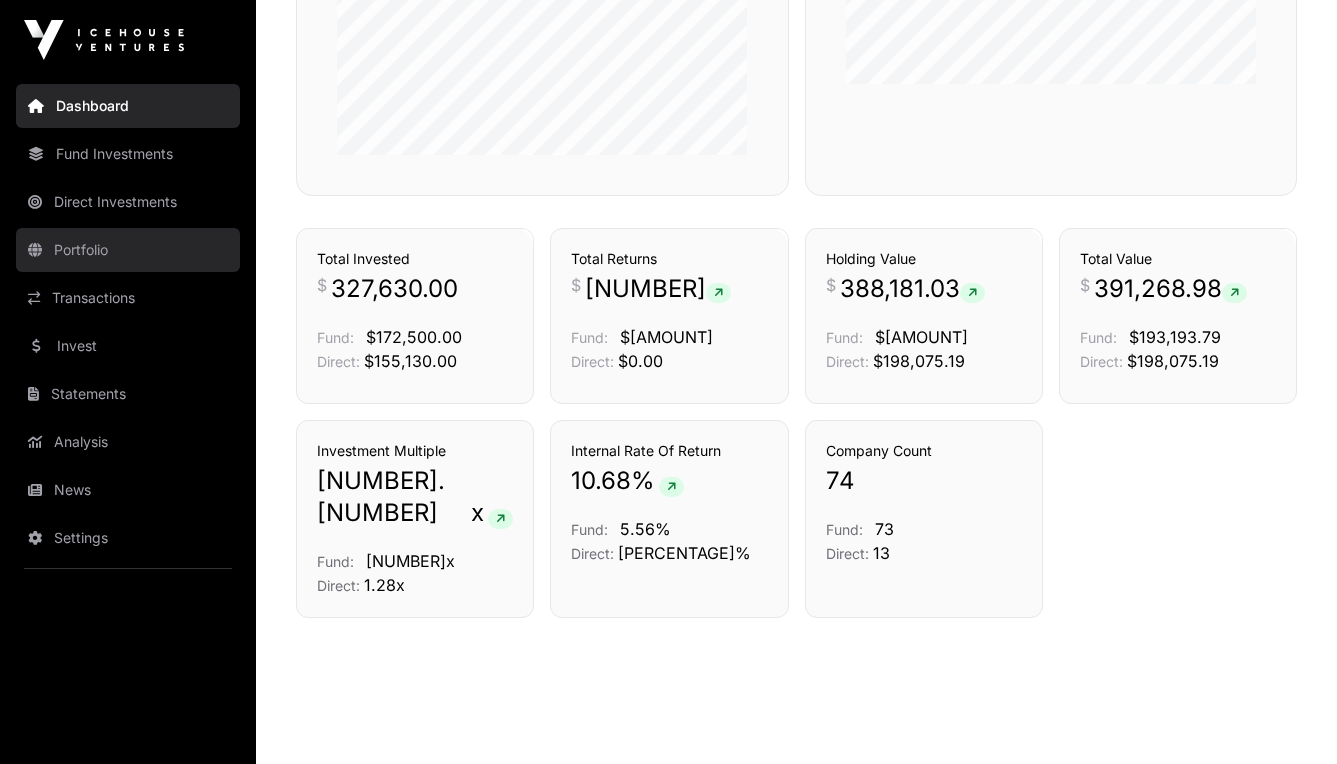 click on "Portfolio" 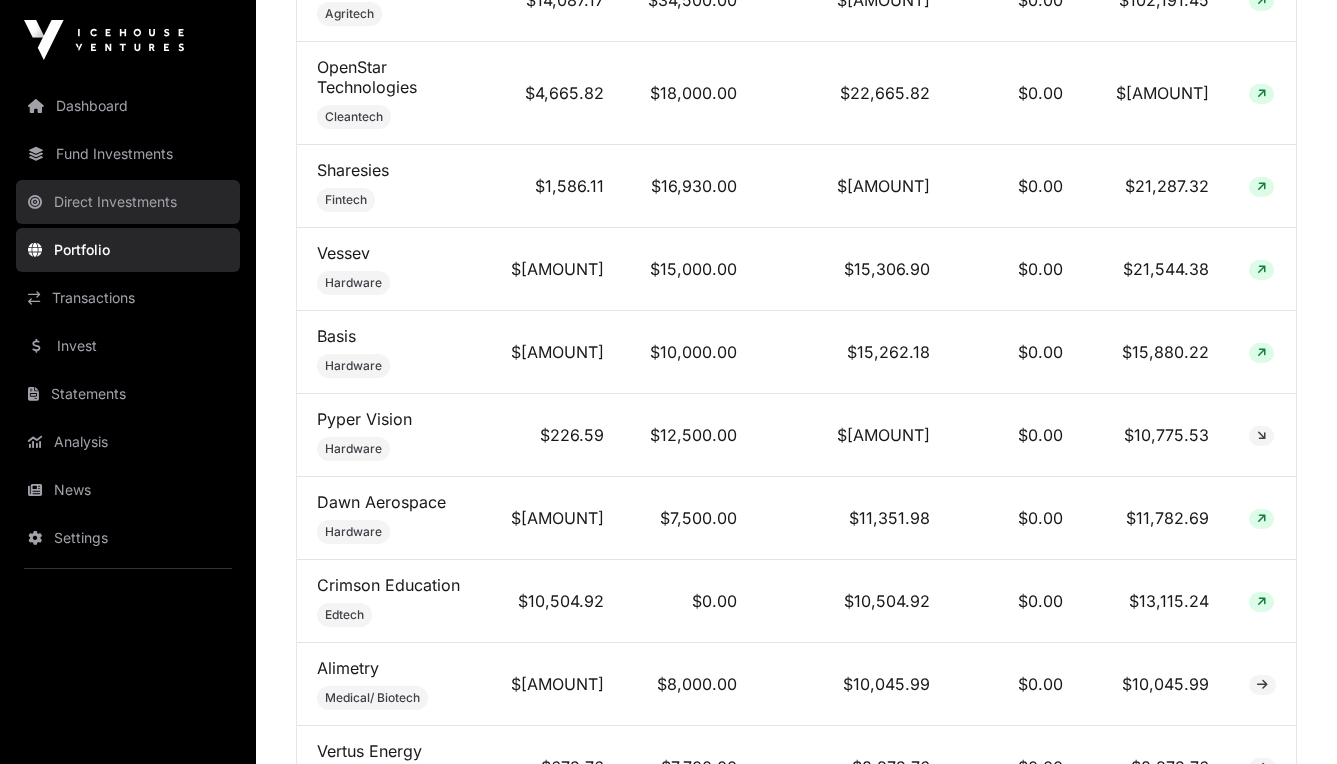 scroll, scrollTop: 0, scrollLeft: 0, axis: both 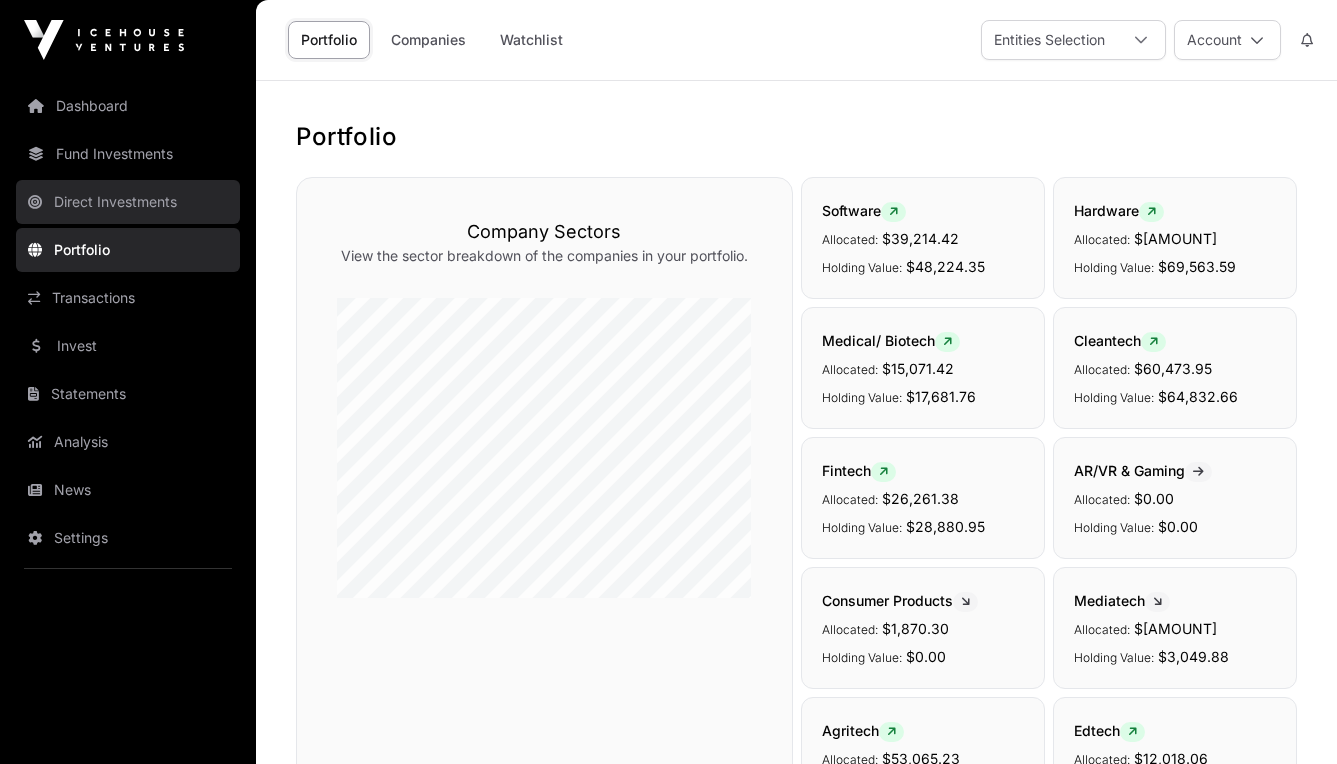 click on "Direct Investments" 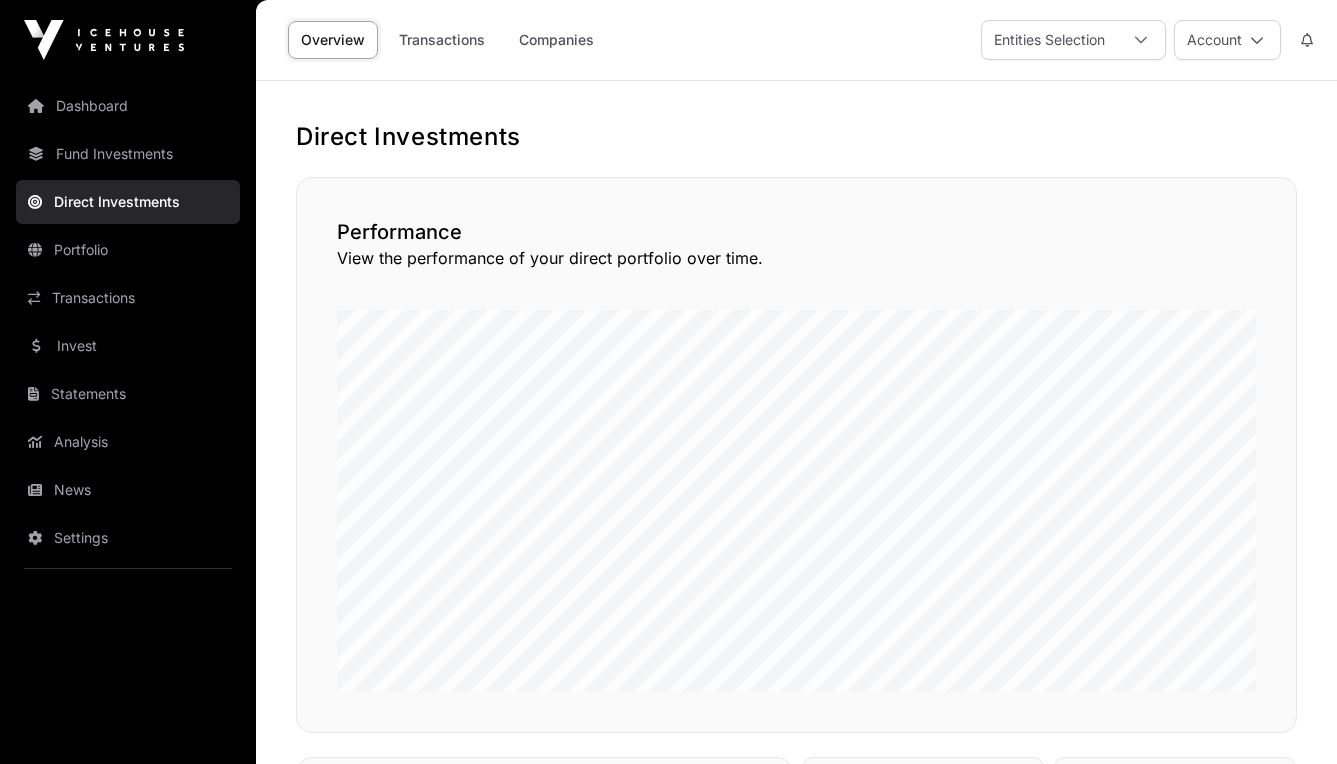 scroll, scrollTop: 0, scrollLeft: 0, axis: both 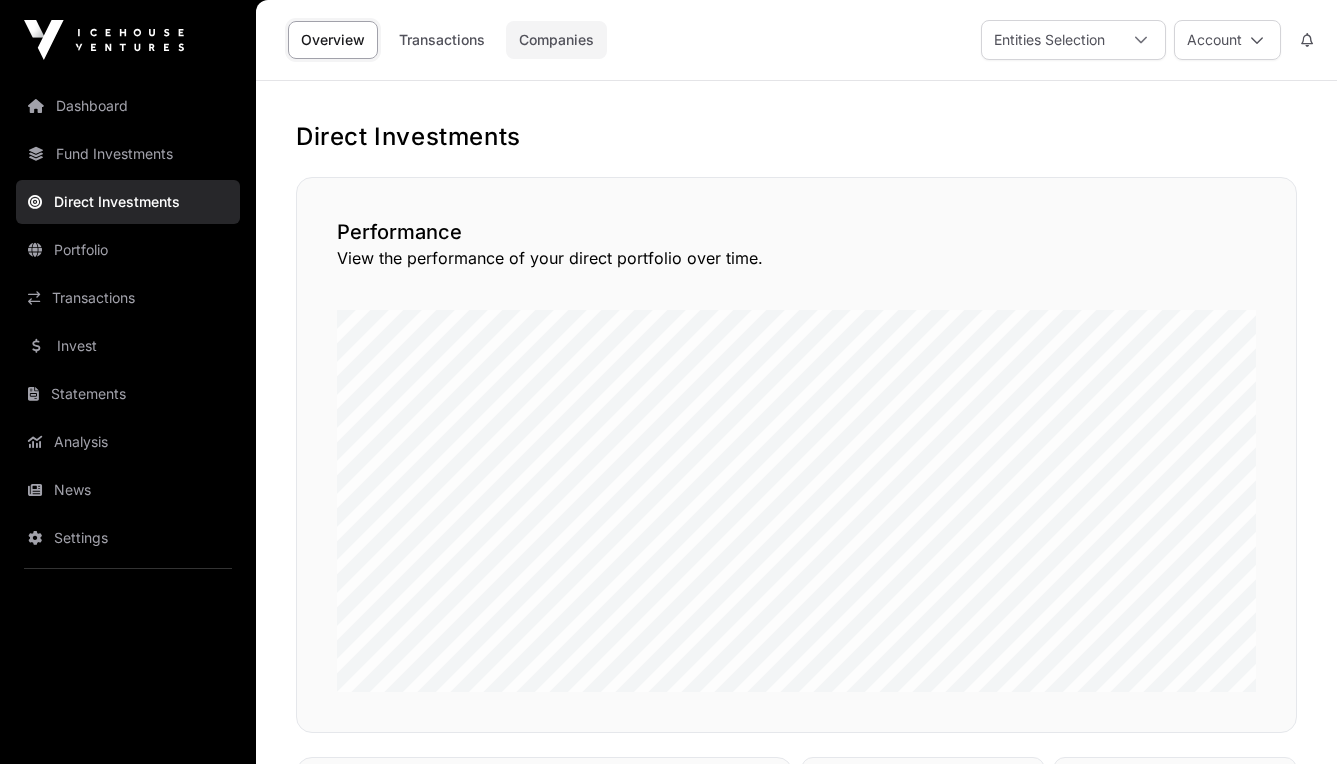 click on "Companies" 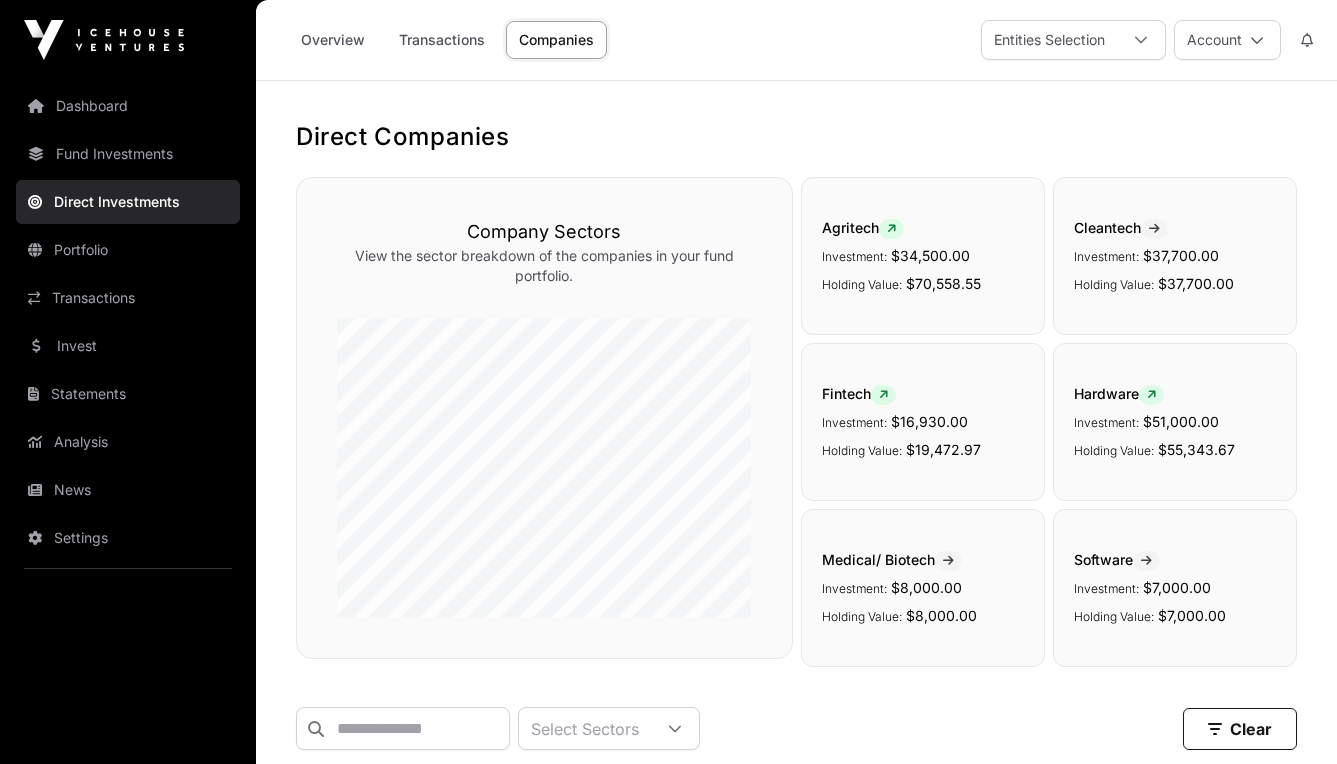 scroll, scrollTop: -2, scrollLeft: 0, axis: vertical 